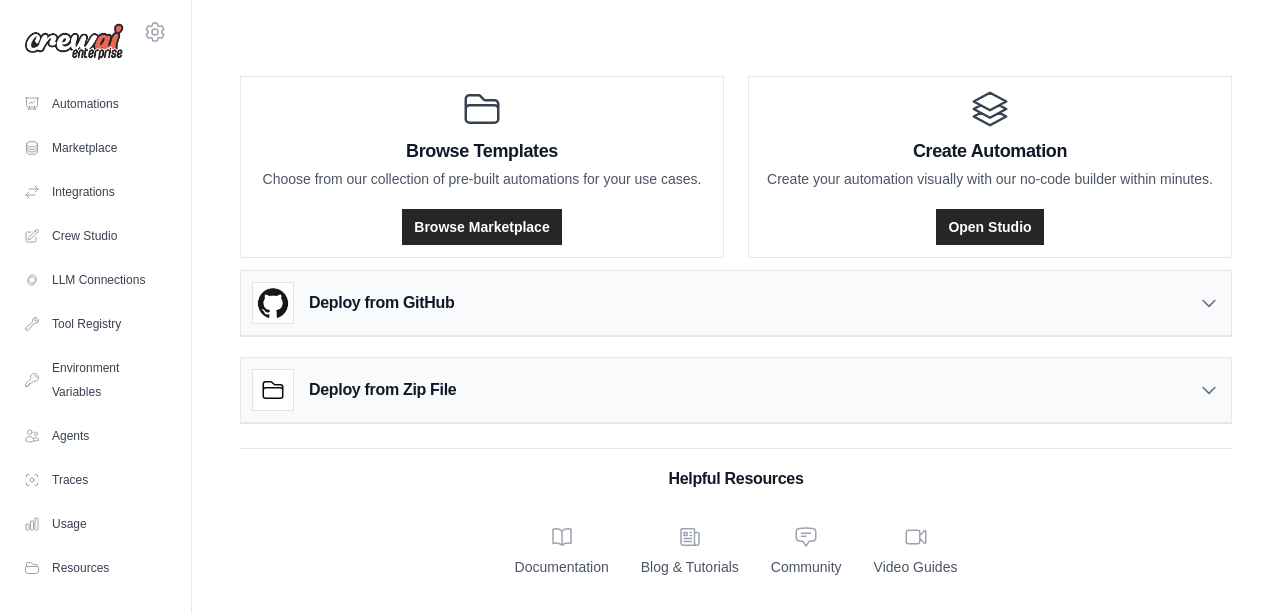 scroll, scrollTop: 0, scrollLeft: 0, axis: both 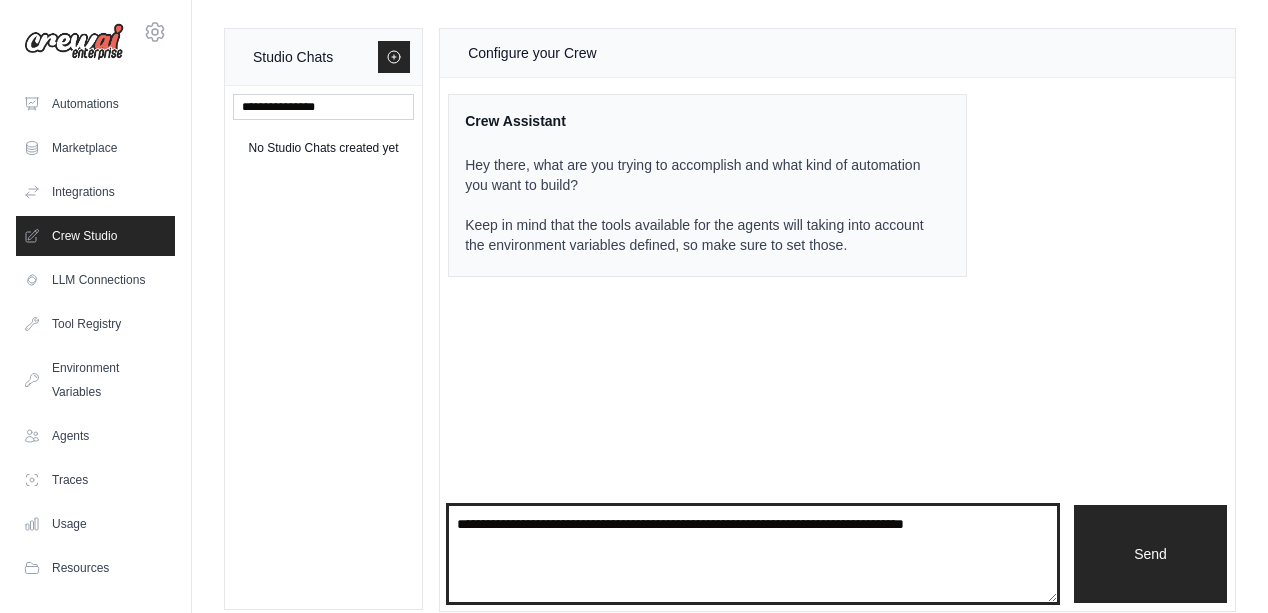 click at bounding box center [753, 554] 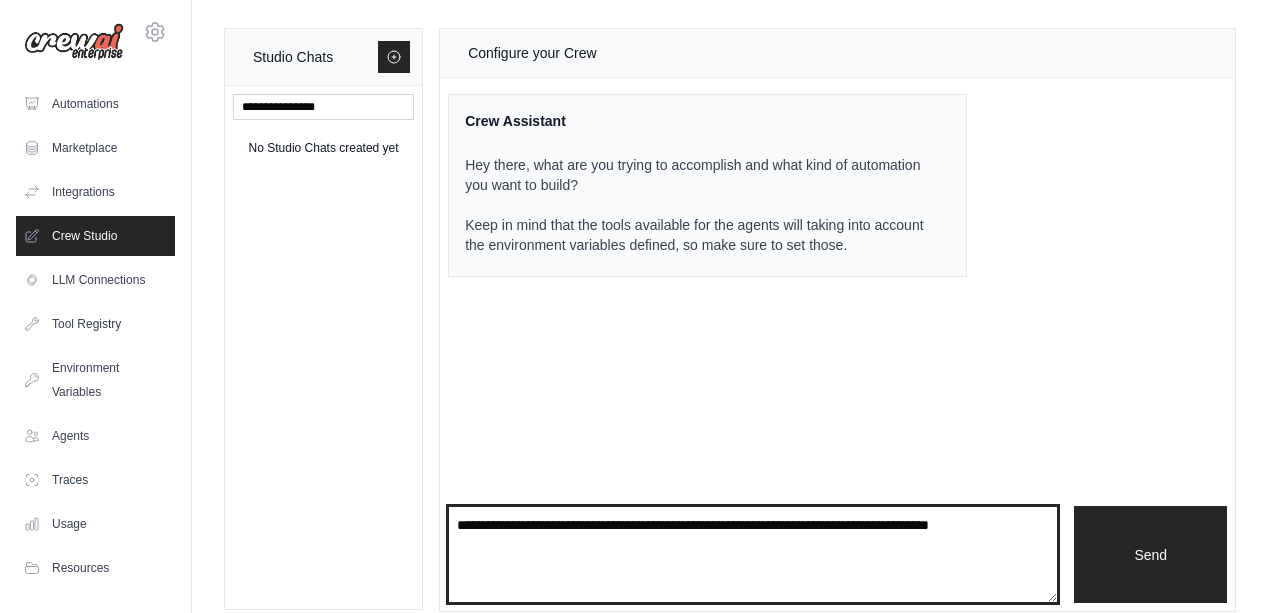 drag, startPoint x: 502, startPoint y: 524, endPoint x: 1023, endPoint y: 526, distance: 521.00385 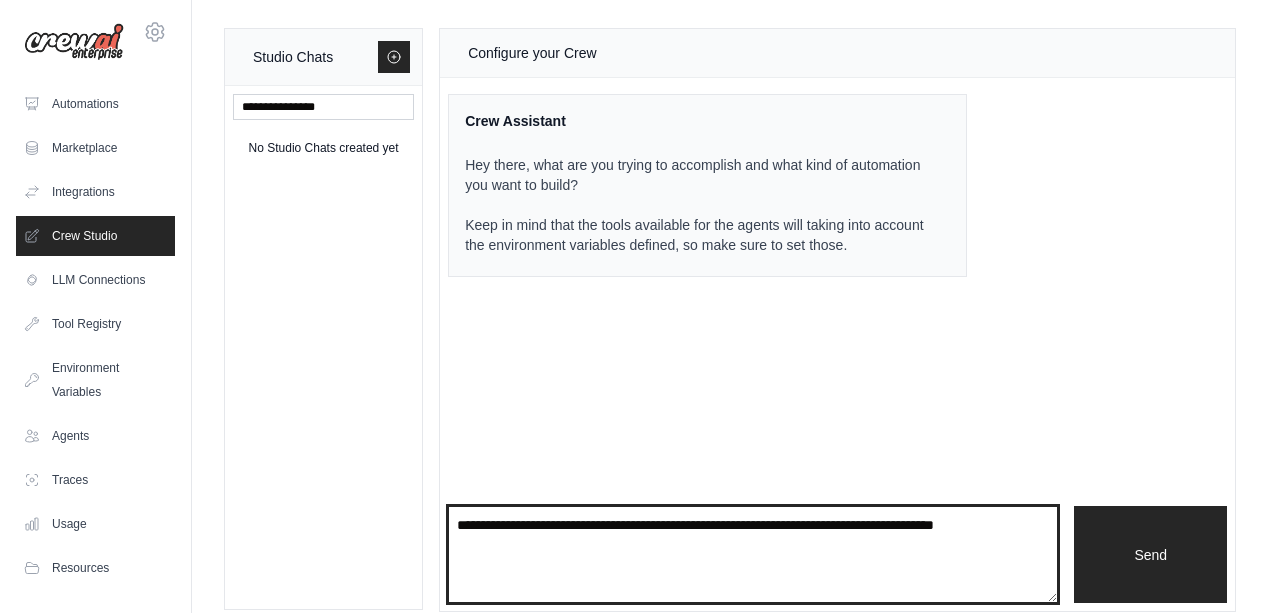 click on "**********" at bounding box center (753, 554) 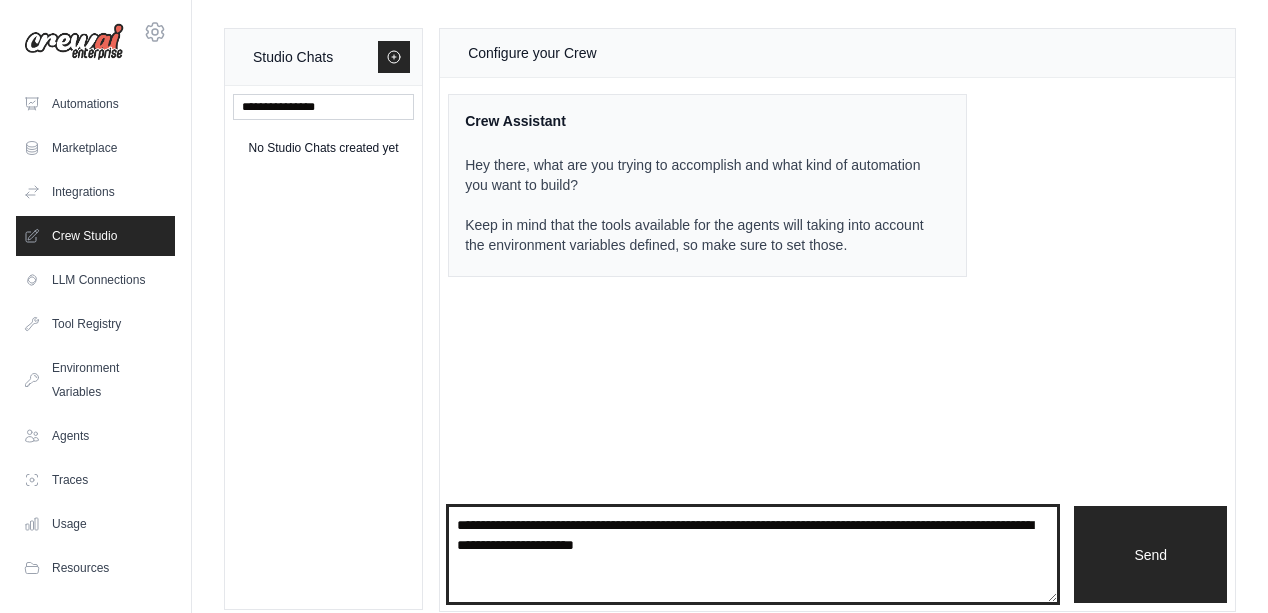 click on "**********" at bounding box center [753, 554] 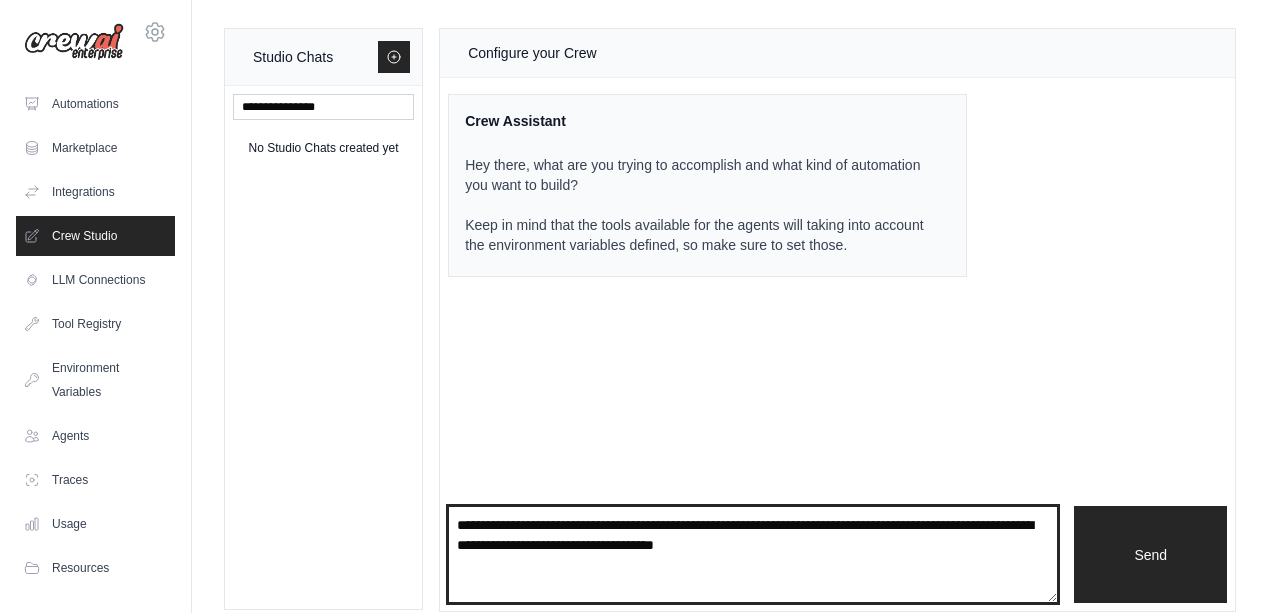 click on "**********" at bounding box center [753, 554] 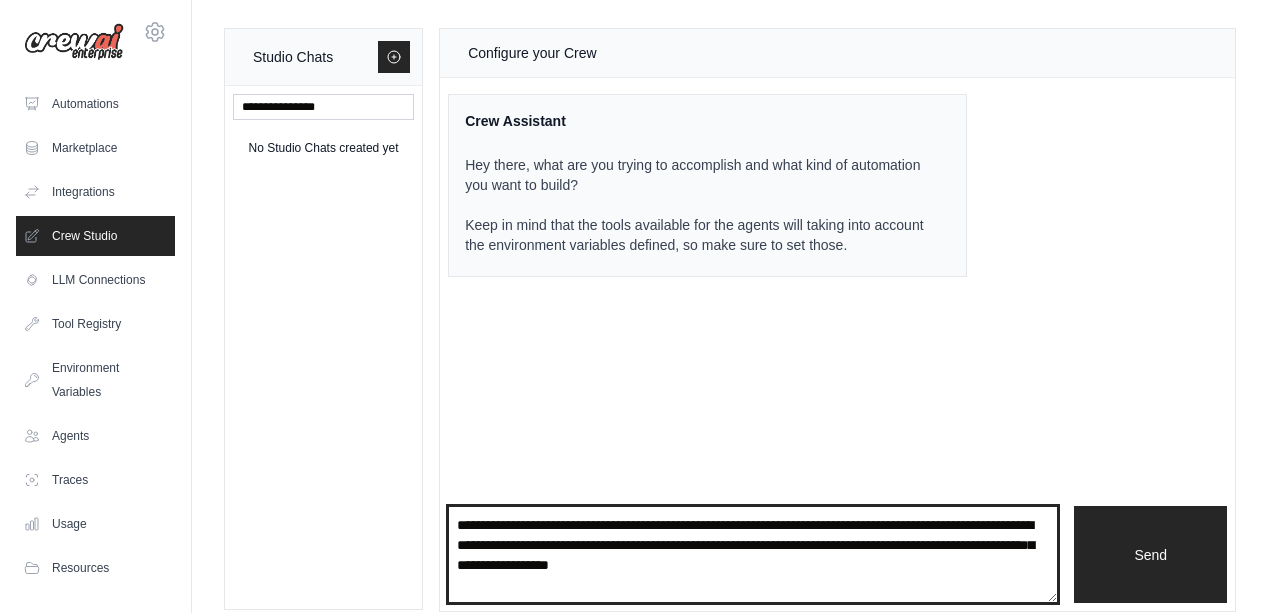 type on "**********" 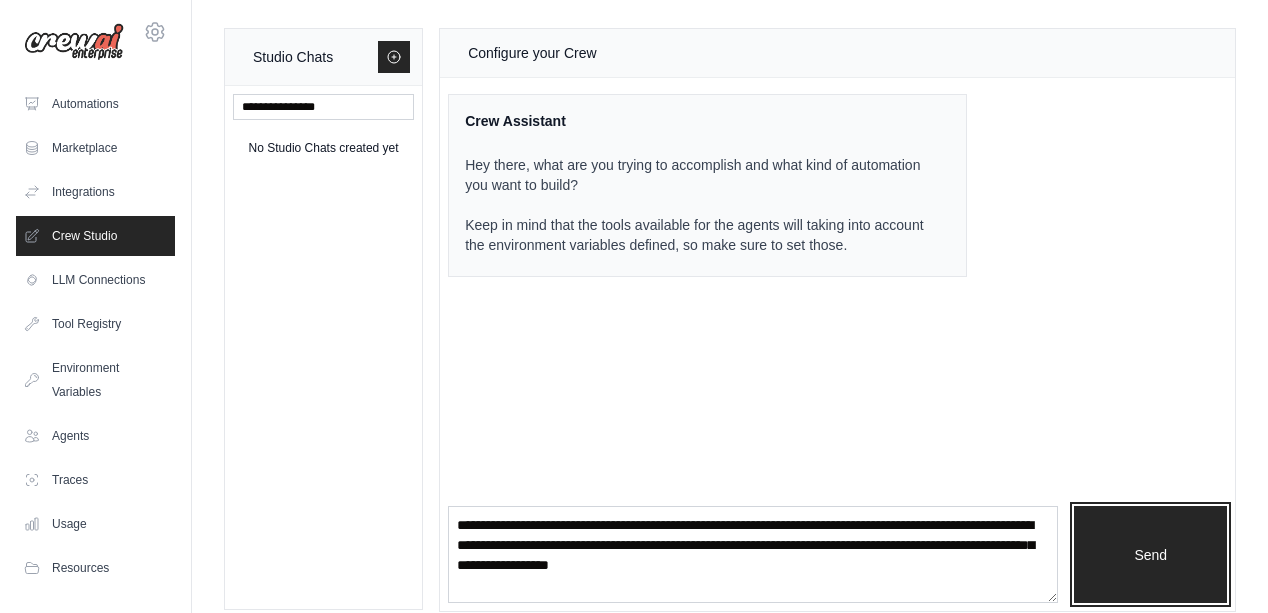 click on "Send" at bounding box center [1150, 554] 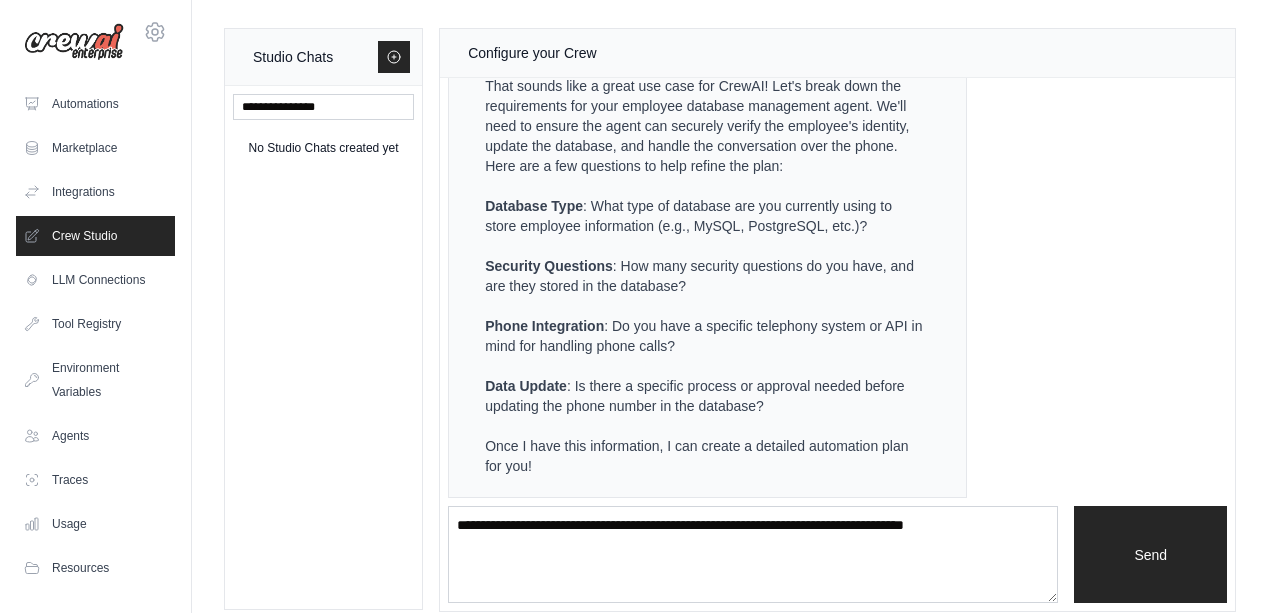 scroll, scrollTop: 421, scrollLeft: 0, axis: vertical 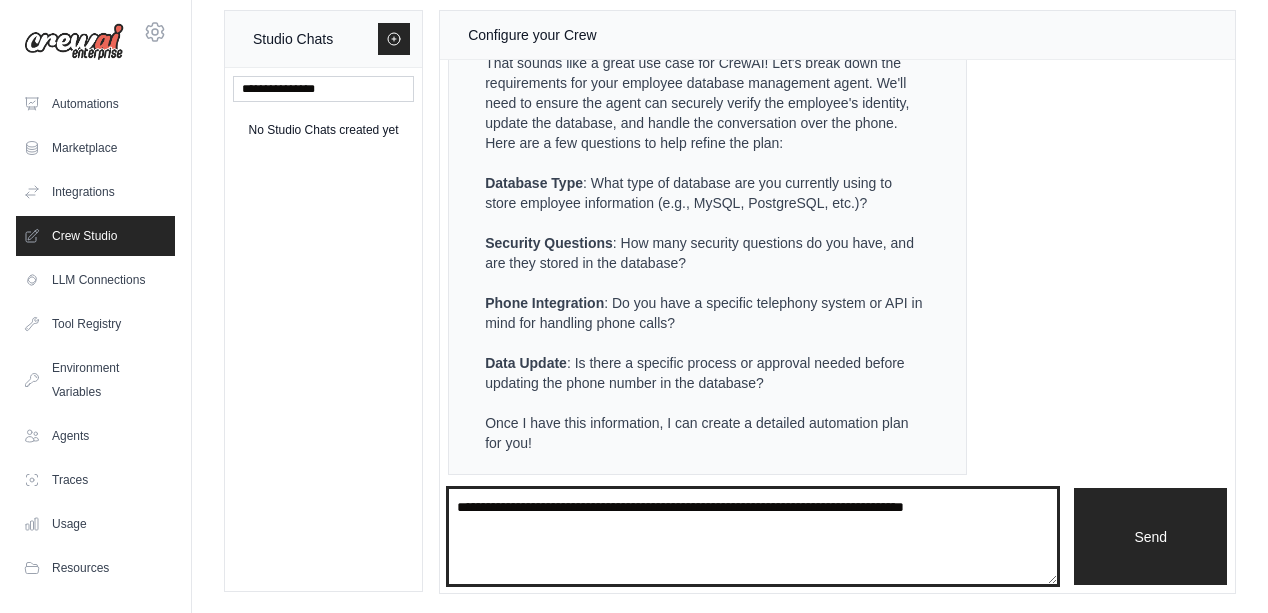 click at bounding box center (753, 536) 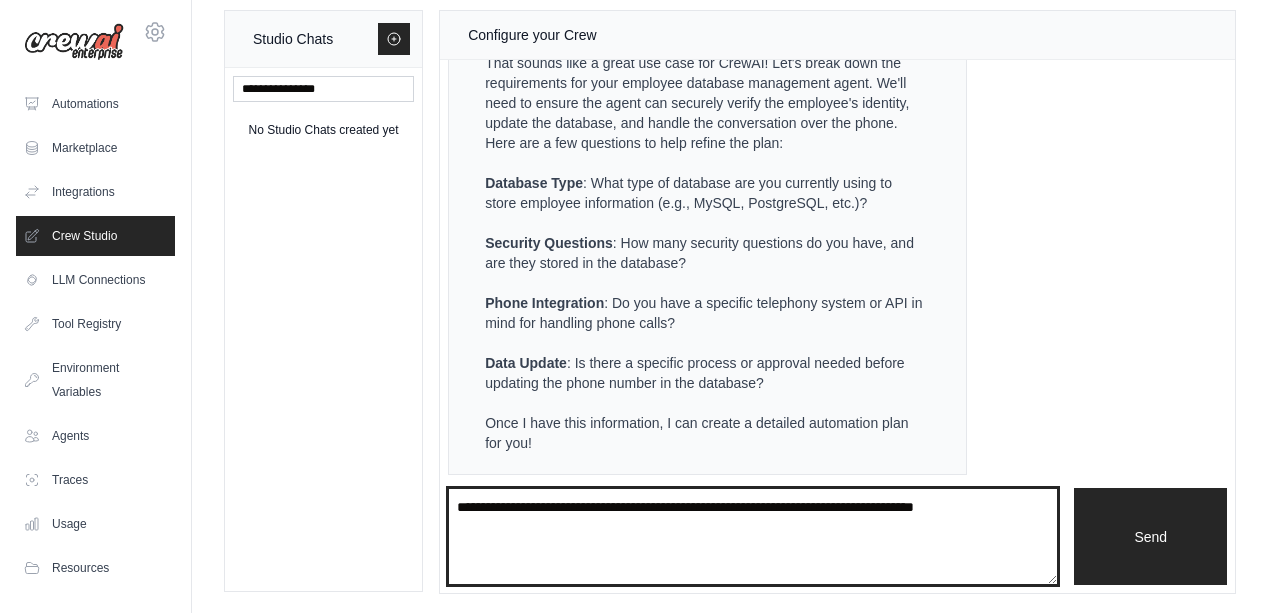 click on "**********" at bounding box center [753, 536] 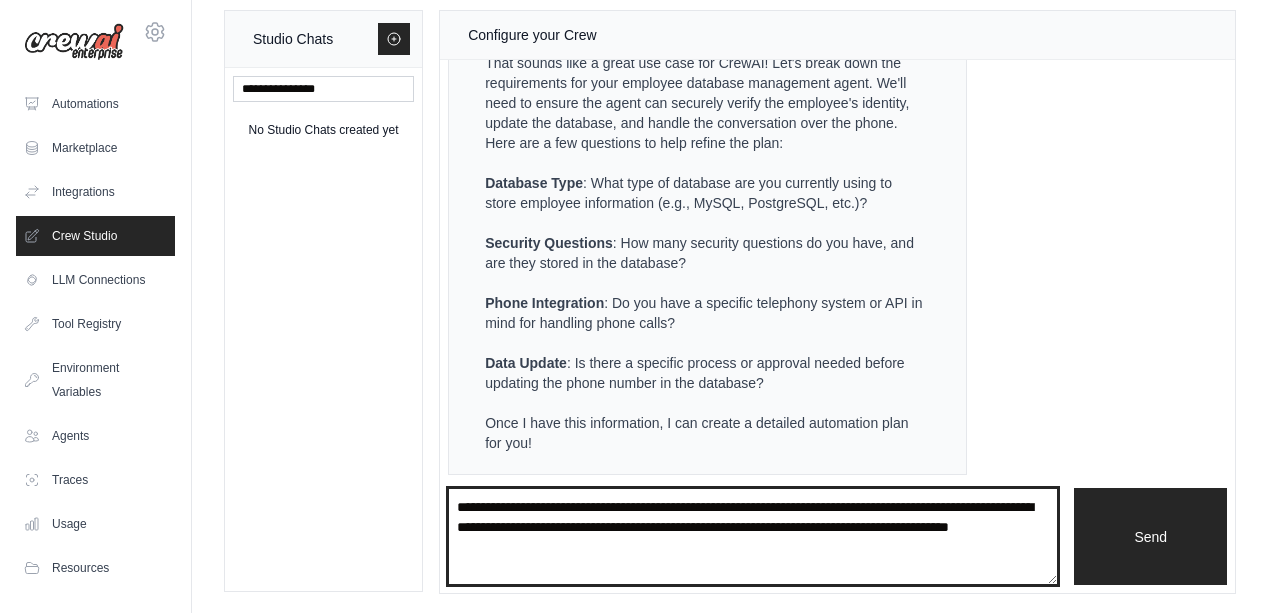 type on "**********" 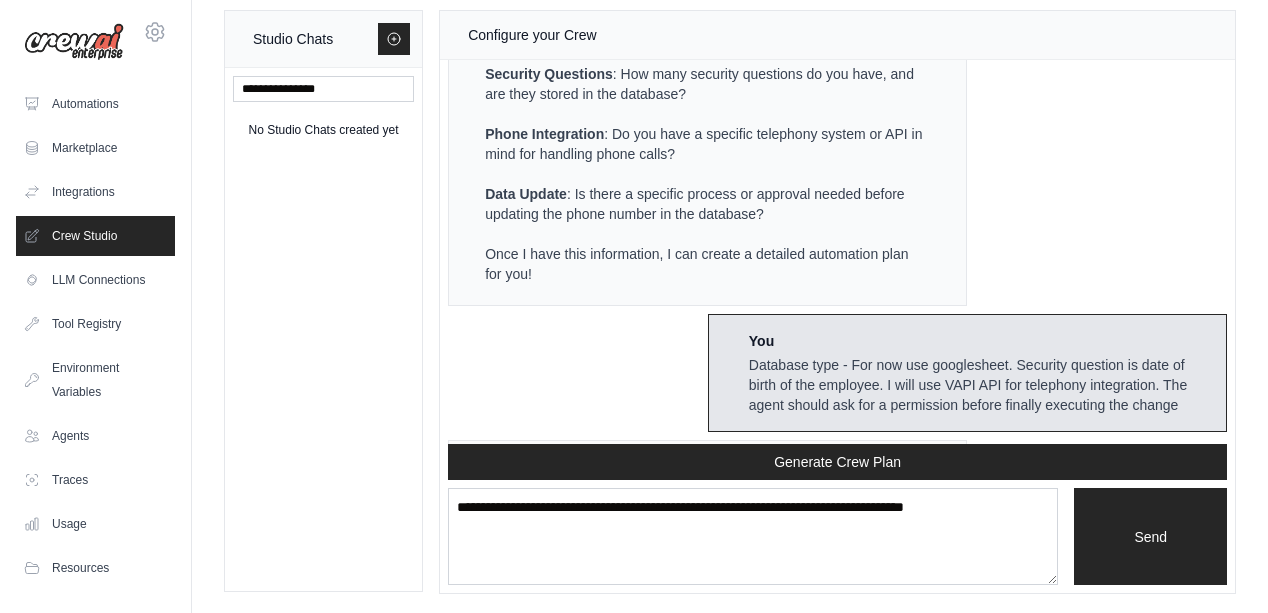 scroll, scrollTop: 1601, scrollLeft: 0, axis: vertical 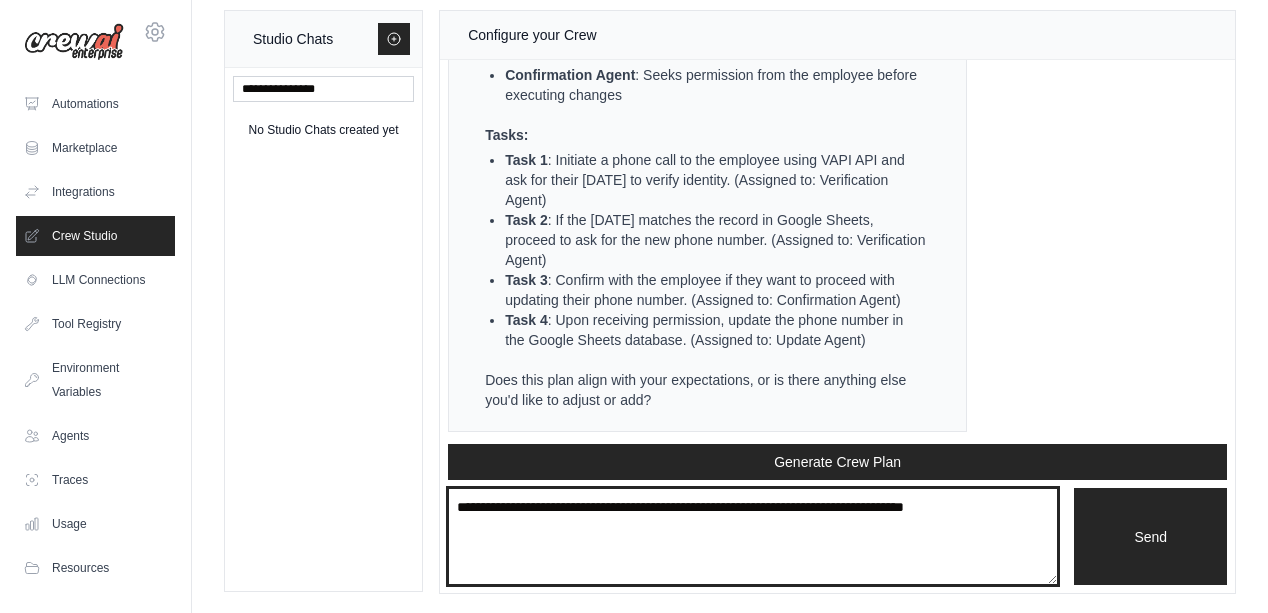 click at bounding box center (753, 536) 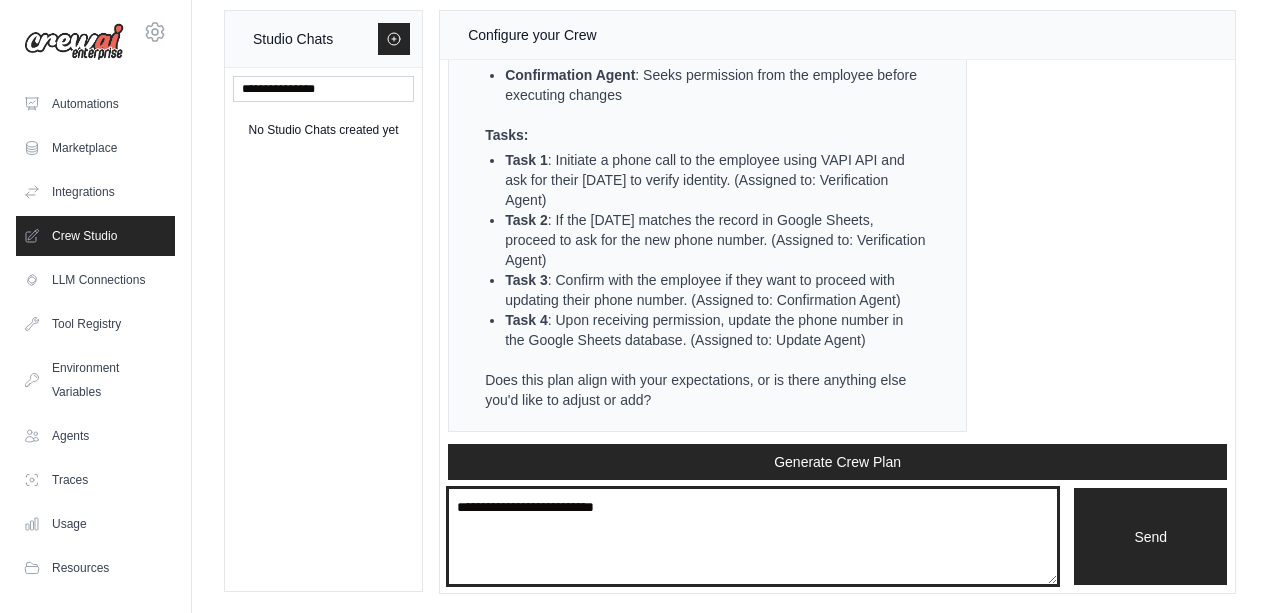 type on "**********" 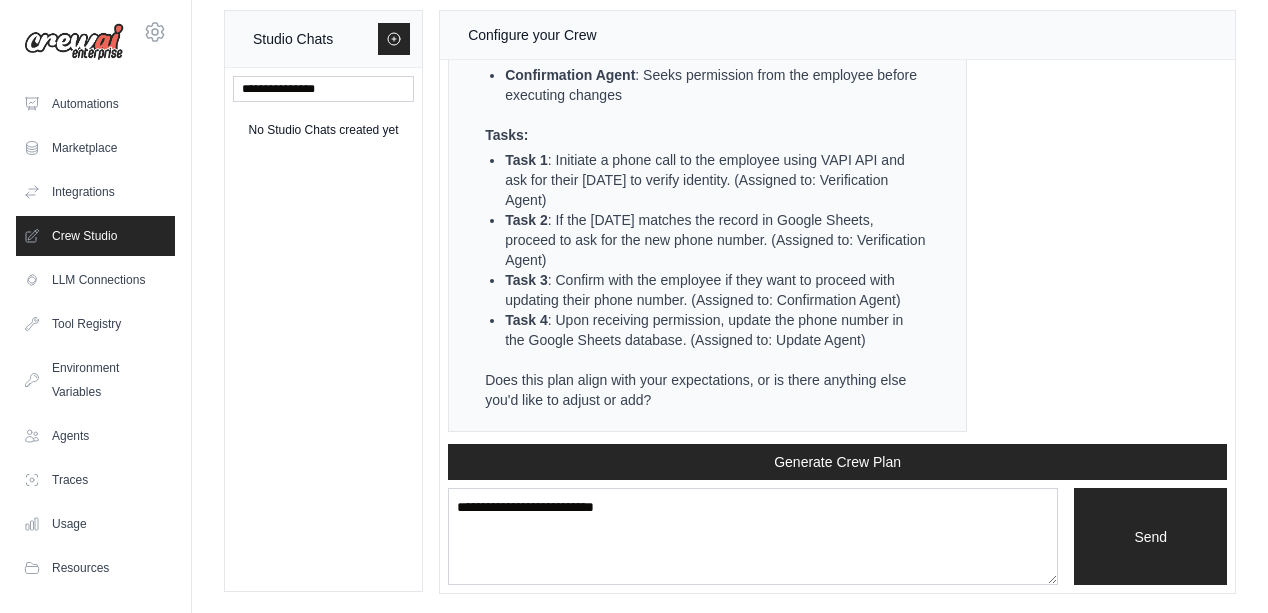 type 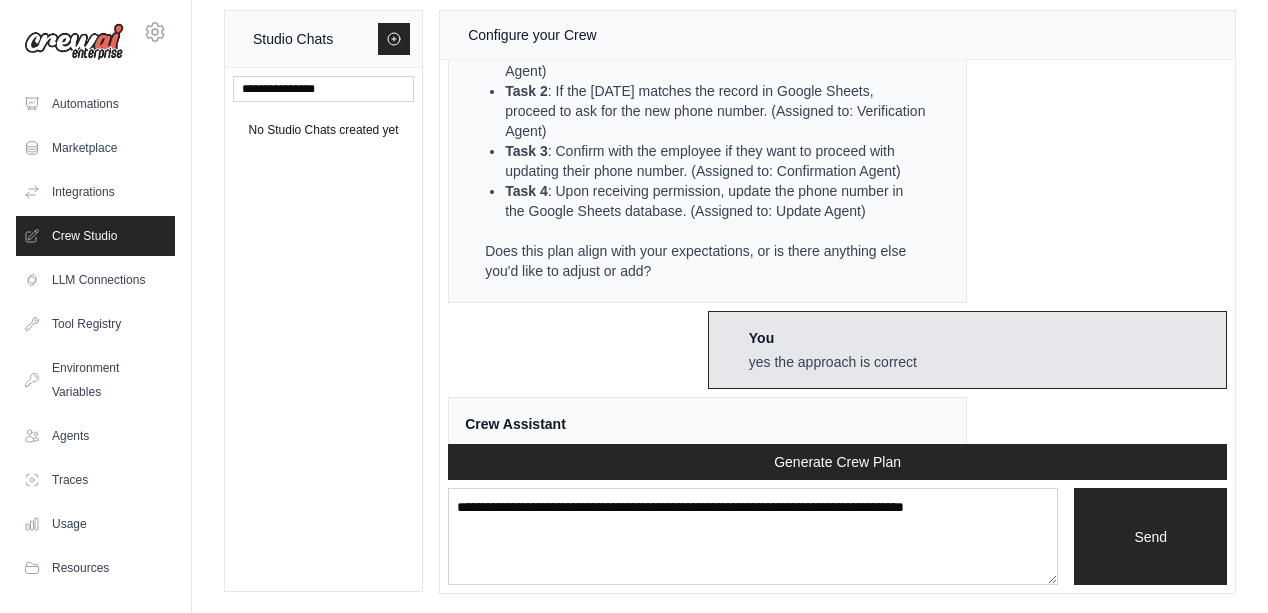 scroll, scrollTop: 1856, scrollLeft: 0, axis: vertical 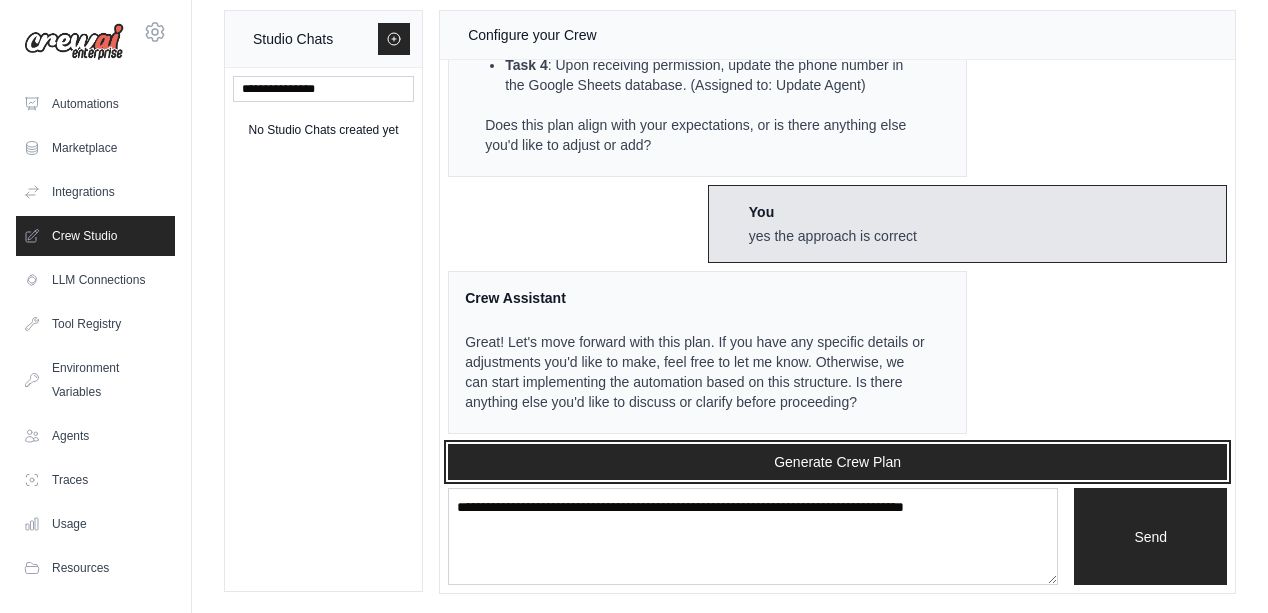 click on "Generate Crew Plan" at bounding box center [837, 462] 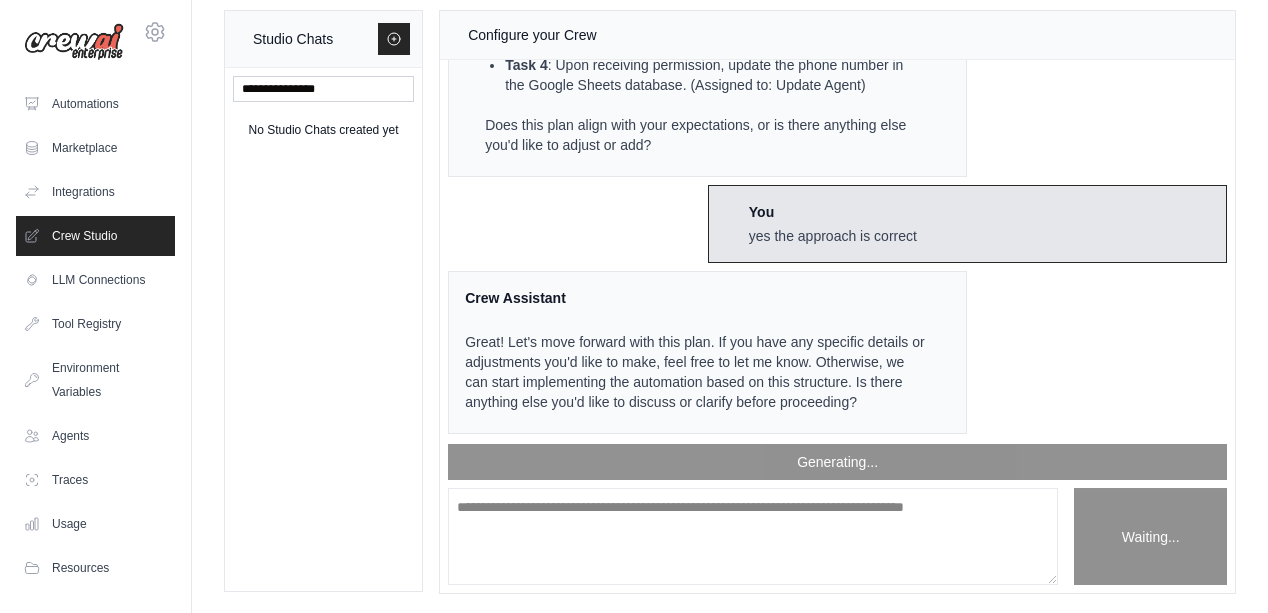 scroll, scrollTop: 3059, scrollLeft: 0, axis: vertical 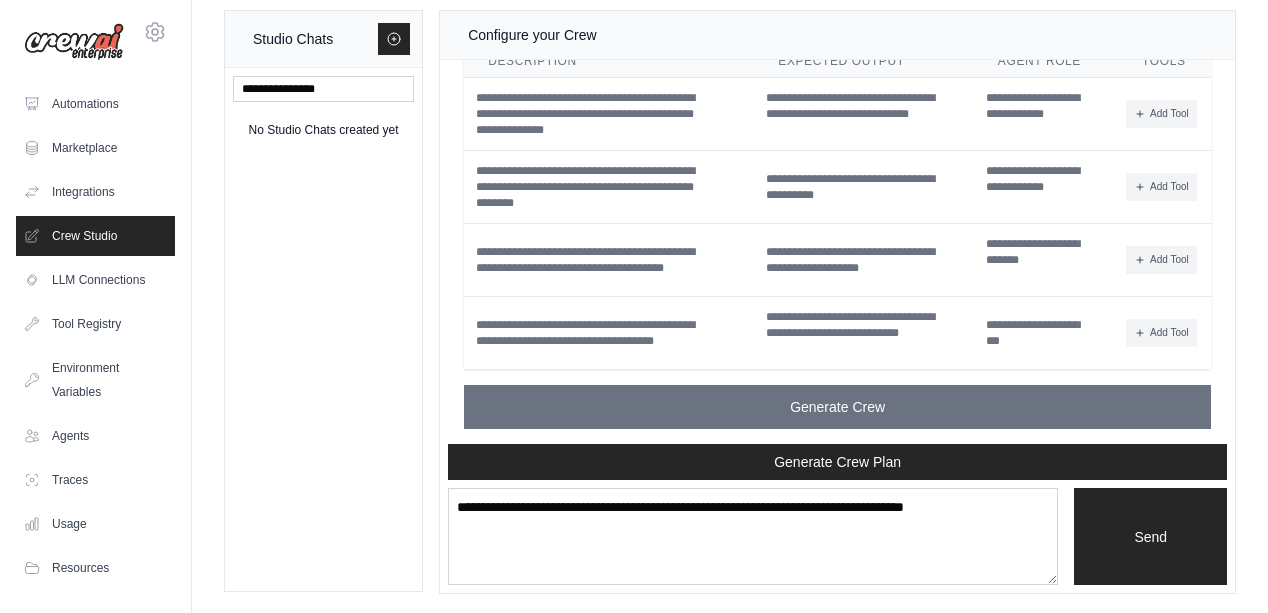 click on "Generate Crew" at bounding box center (837, 407) 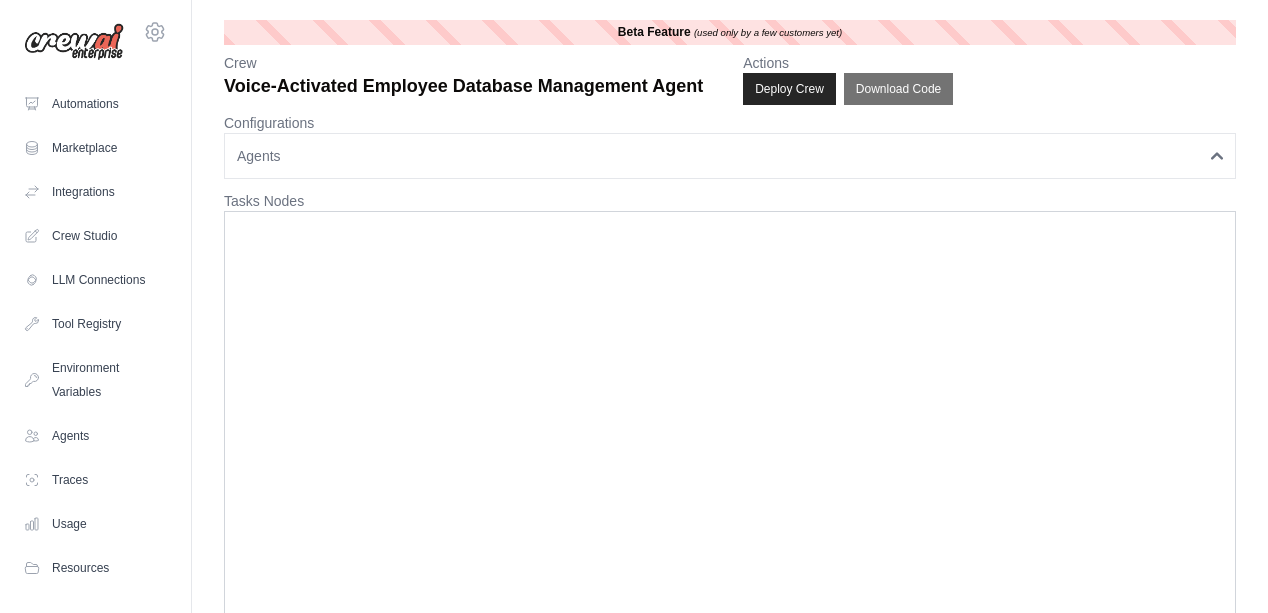 scroll, scrollTop: 0, scrollLeft: 0, axis: both 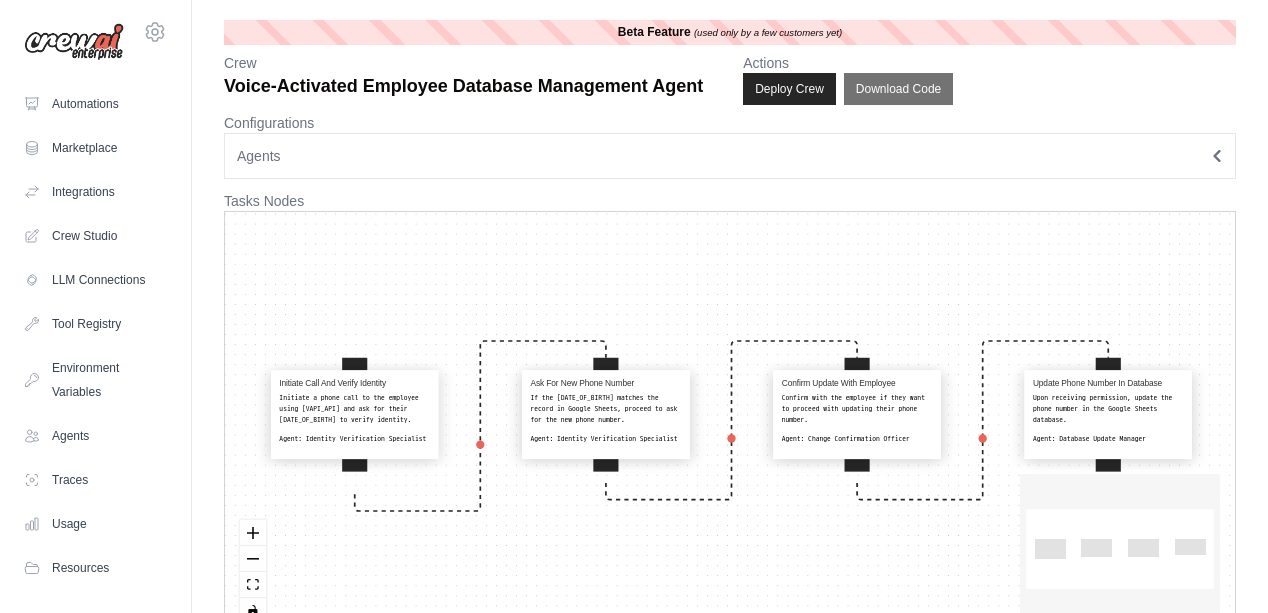 click on "Initiate a phone call to the employee using VAPI API and ask for their date of birth to verify identity." at bounding box center [354, 409] 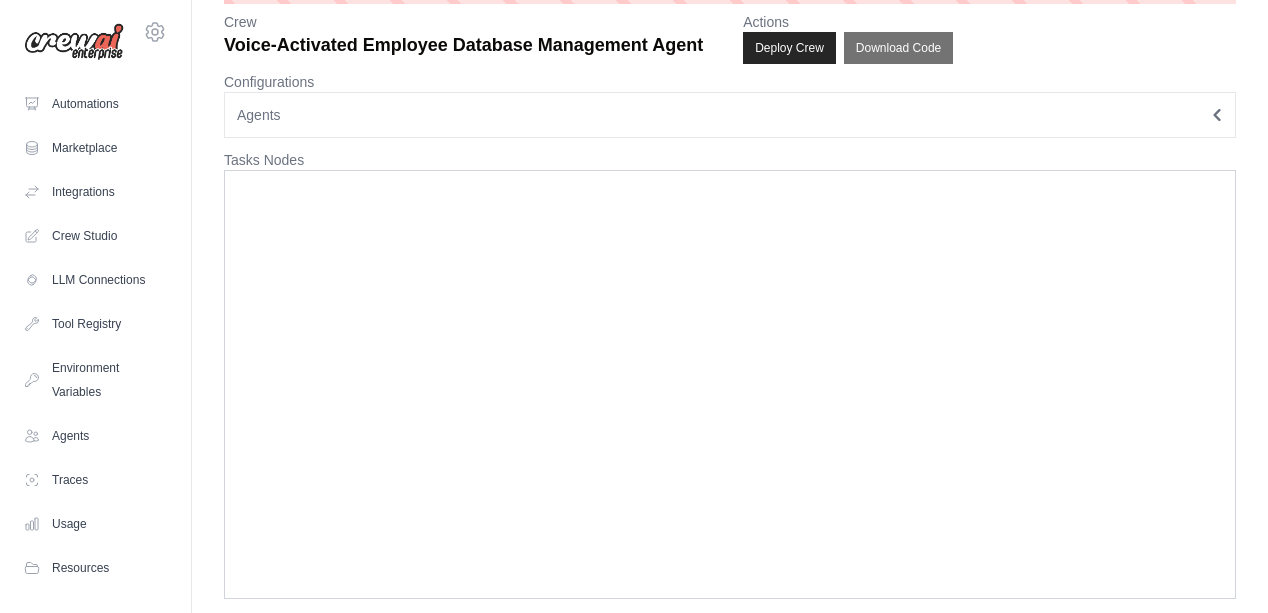 scroll, scrollTop: 46, scrollLeft: 0, axis: vertical 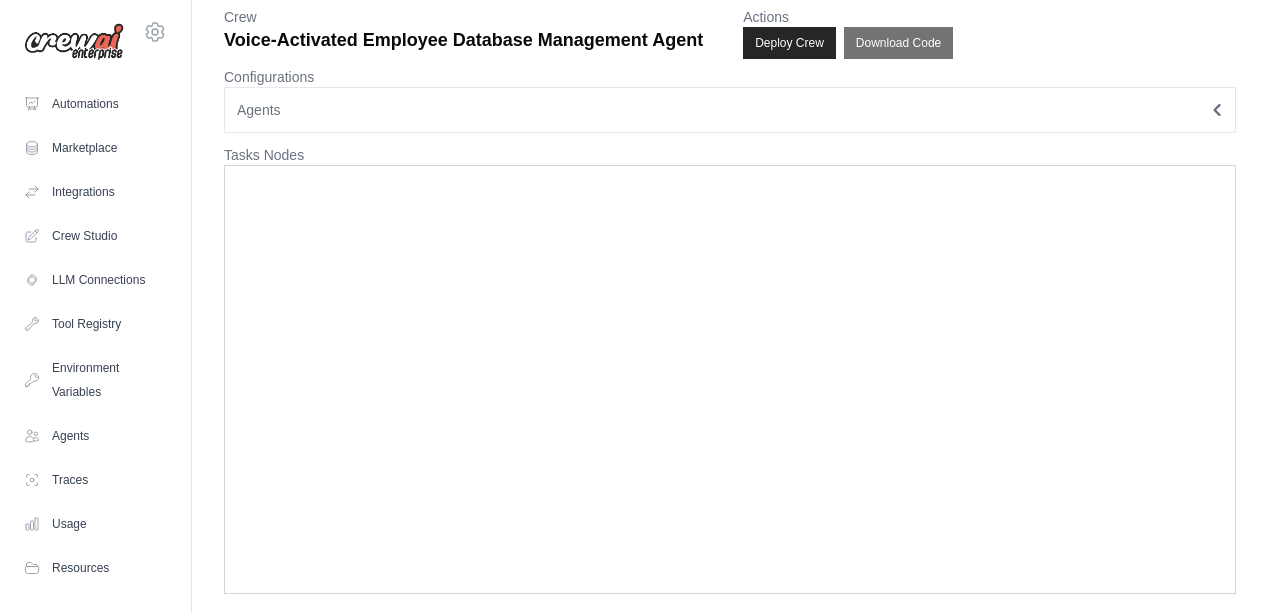click on "Agents" at bounding box center (730, 110) 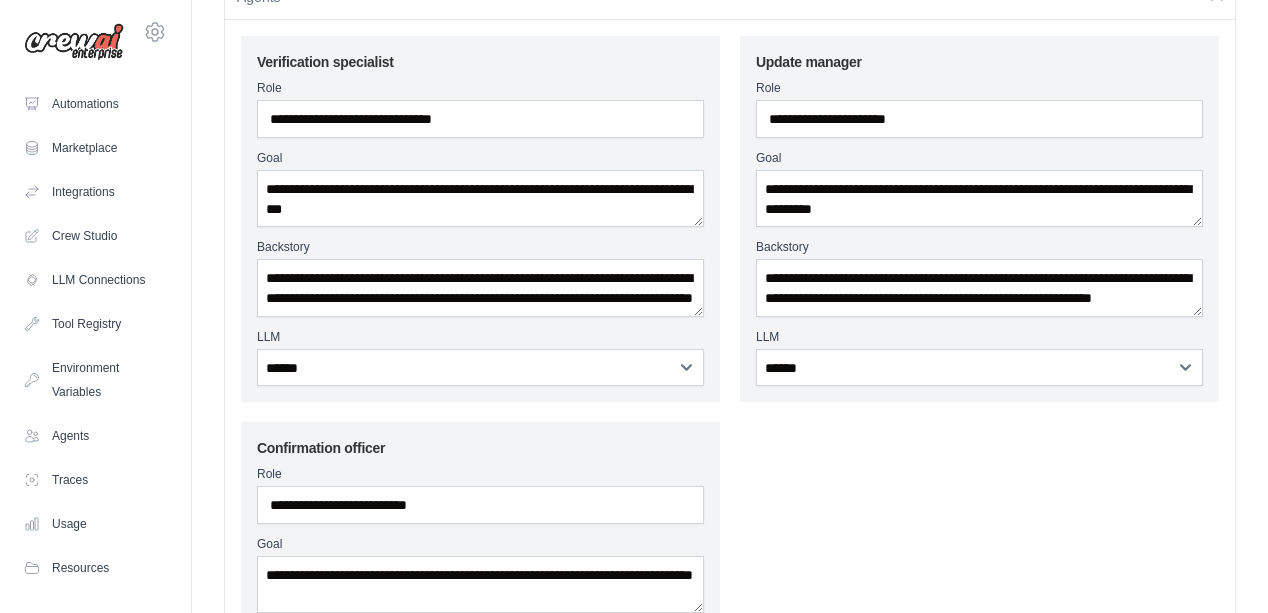 scroll, scrollTop: 170, scrollLeft: 0, axis: vertical 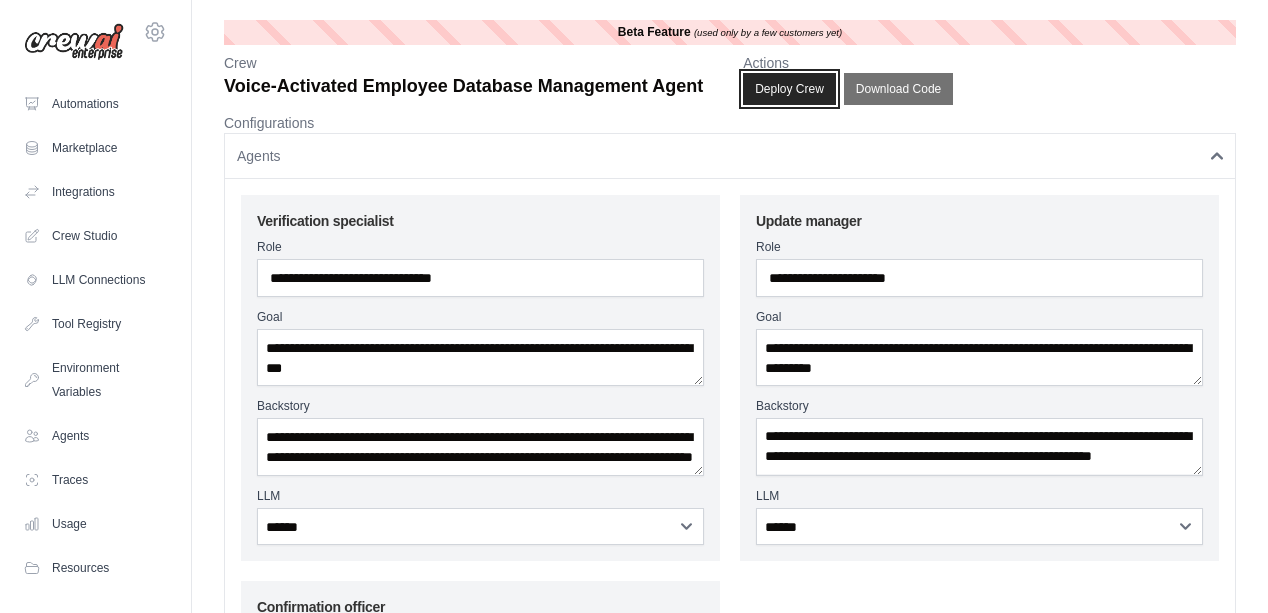 click on "Deploy Crew" at bounding box center (789, 89) 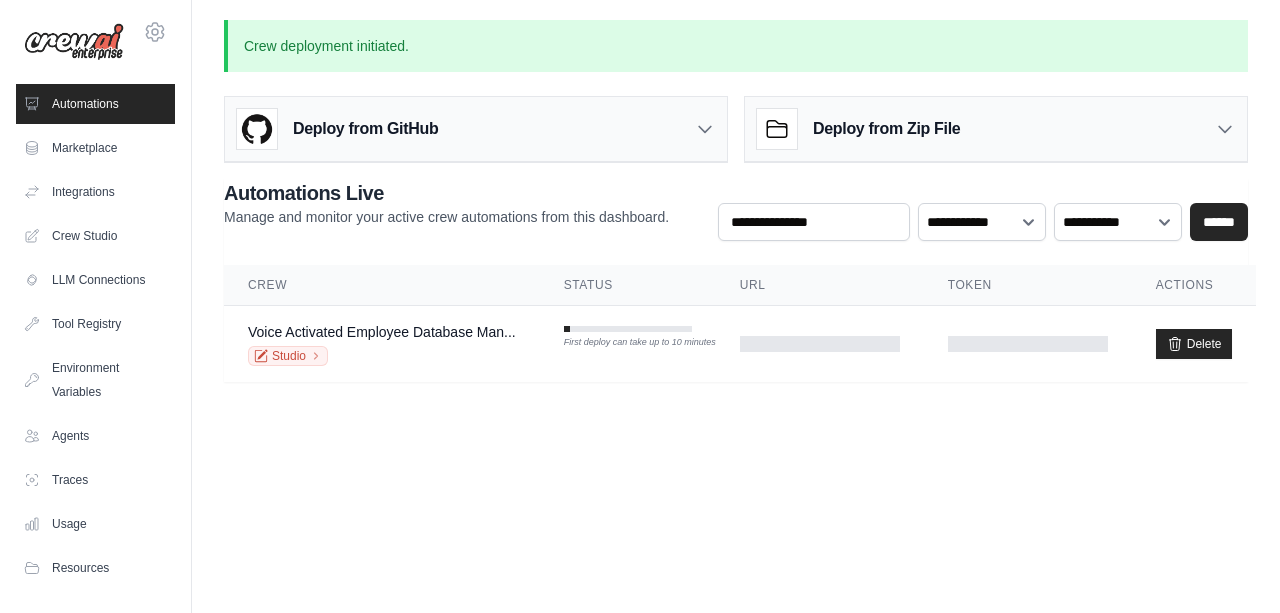 click on "Voice Activated Employee Database Man..." at bounding box center [382, 332] 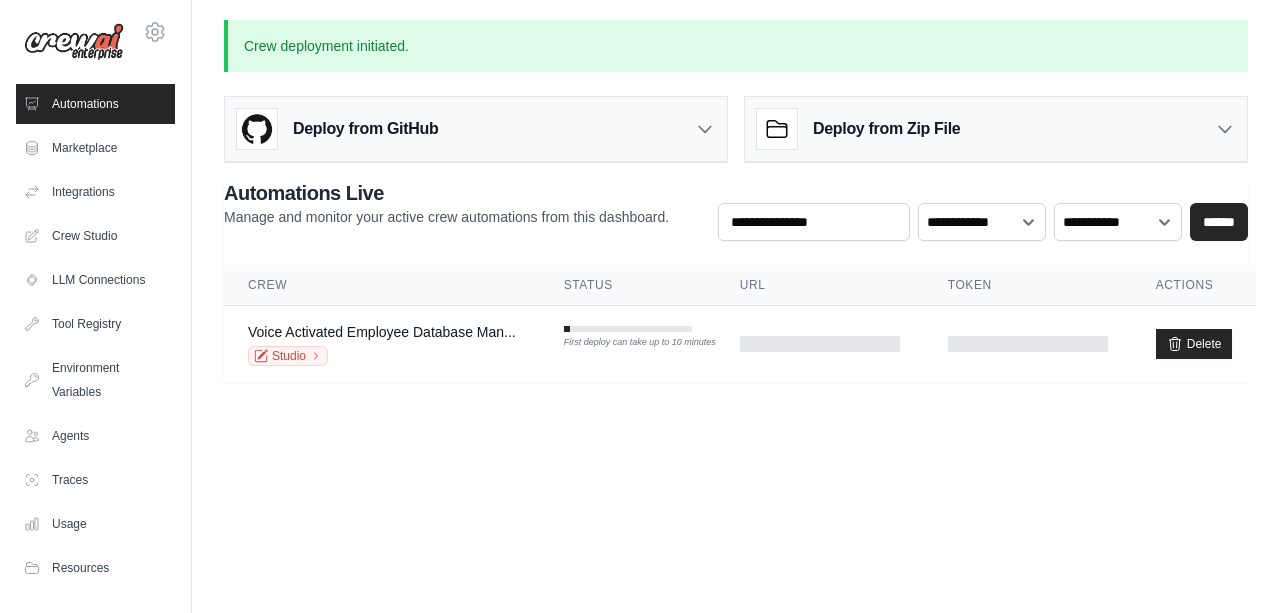 click on "Studio" at bounding box center [288, 356] 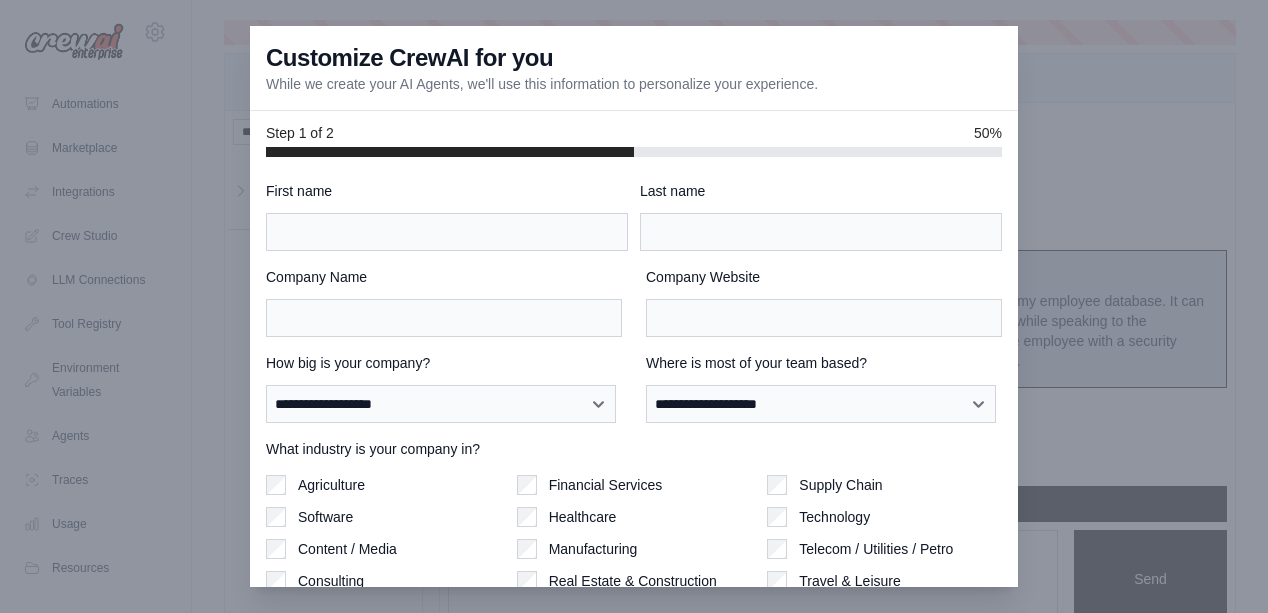 scroll, scrollTop: 2999, scrollLeft: 0, axis: vertical 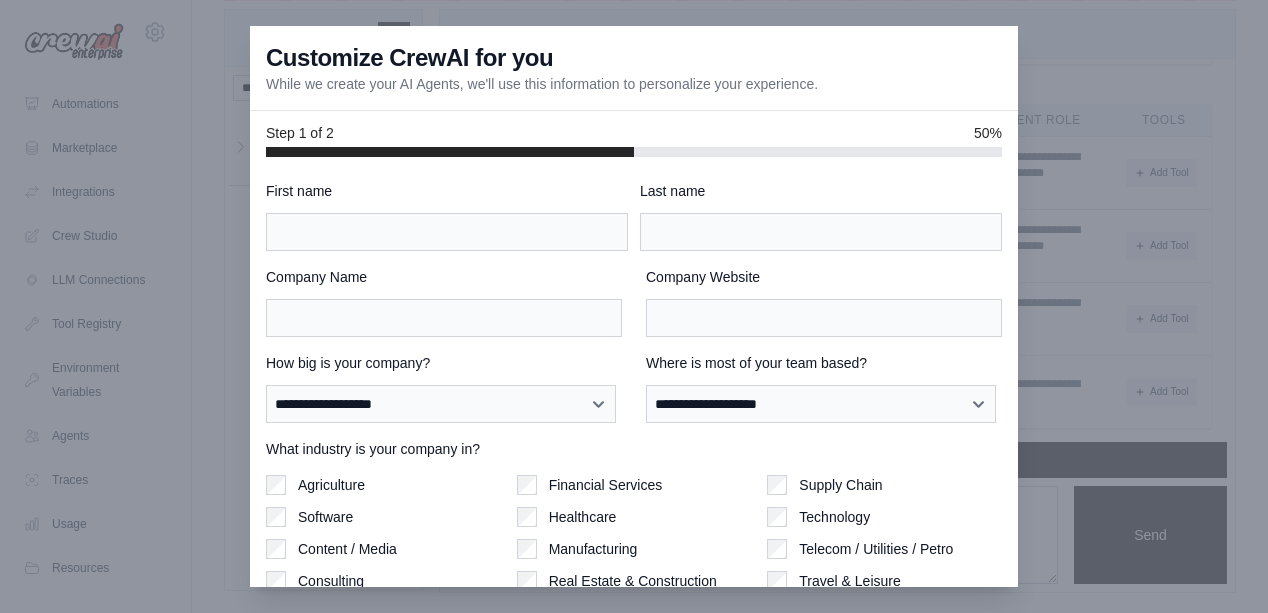 click at bounding box center (634, 306) 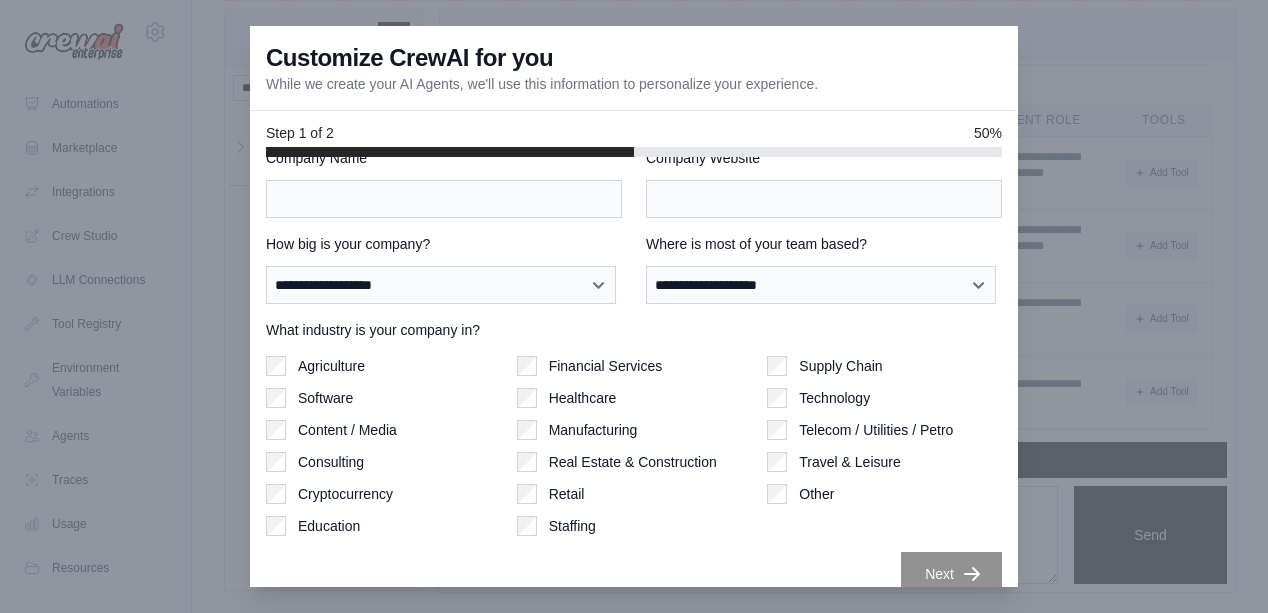scroll, scrollTop: 142, scrollLeft: 0, axis: vertical 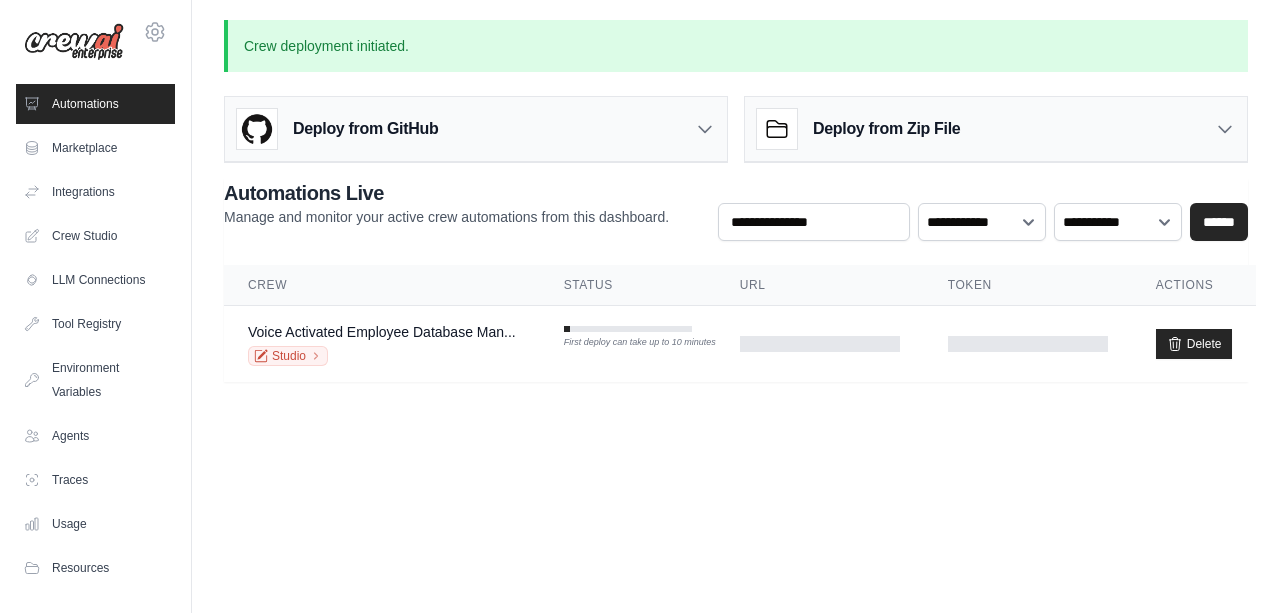 click on "Voice Activated Employee Database Man..." at bounding box center (382, 332) 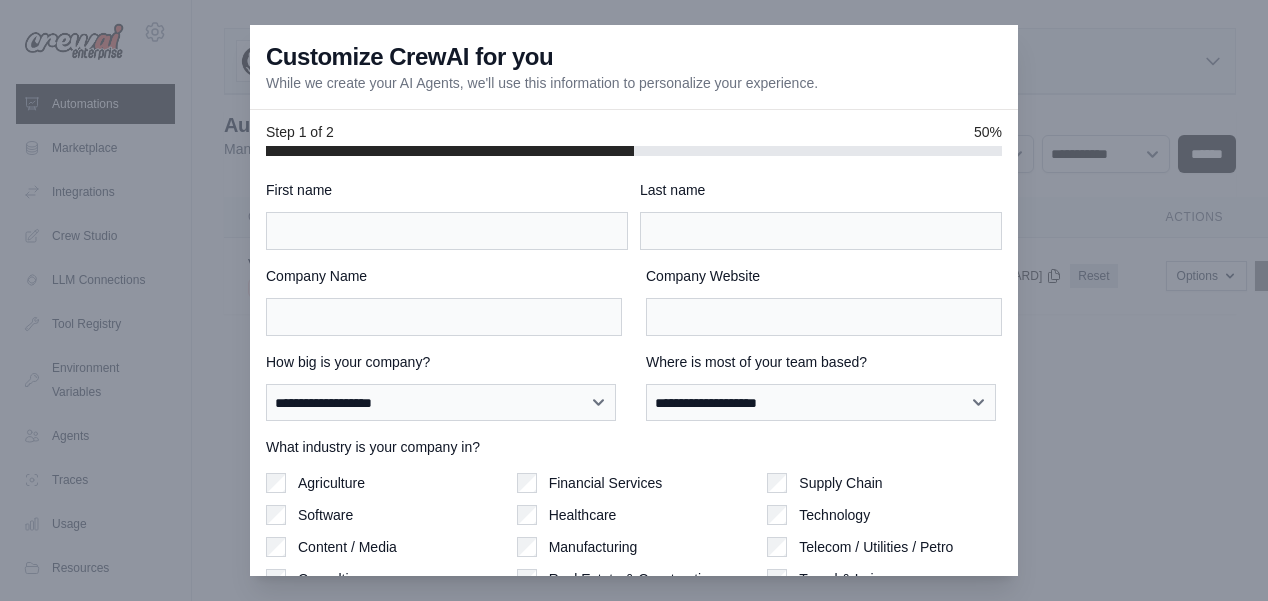 scroll, scrollTop: 0, scrollLeft: 0, axis: both 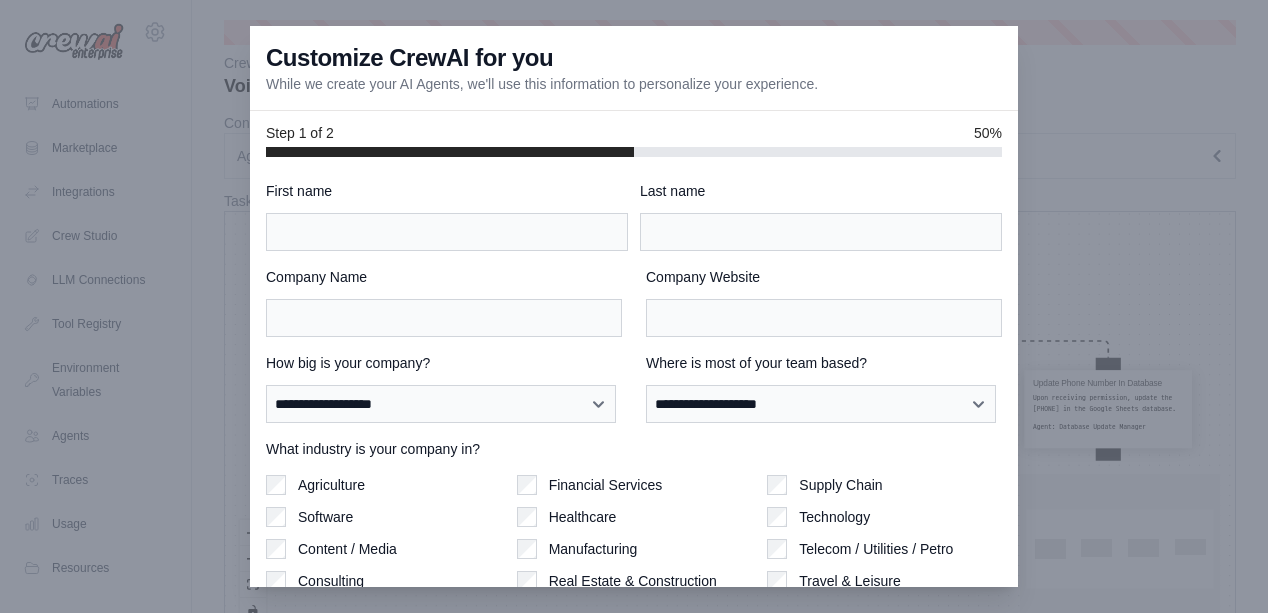 click at bounding box center [634, 306] 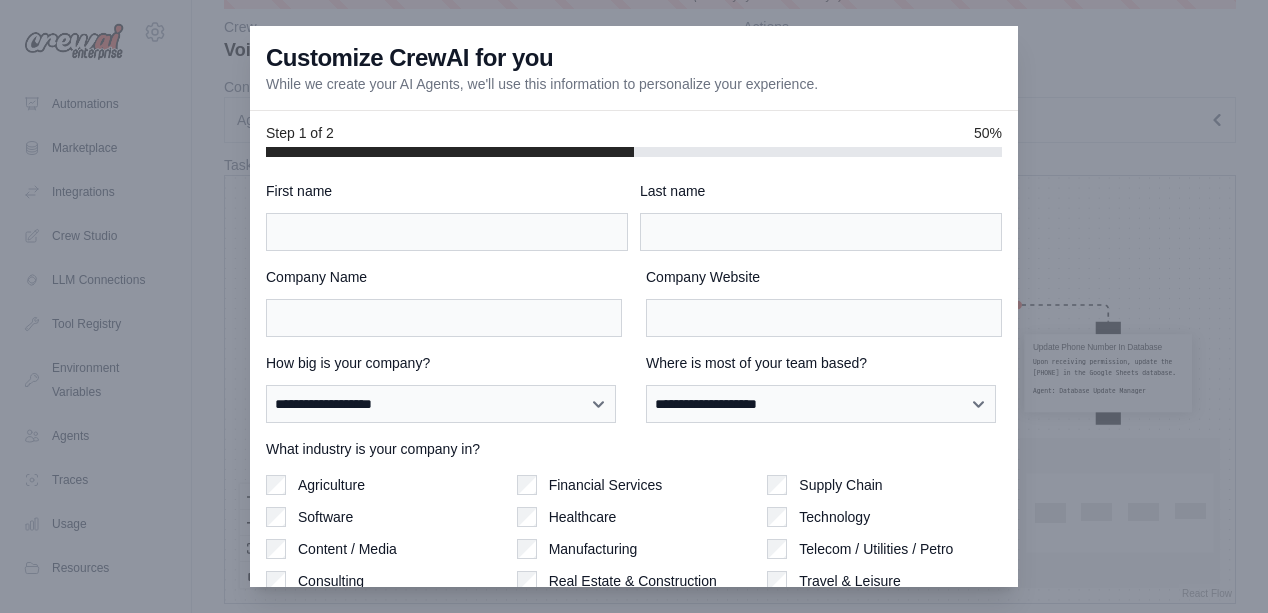 scroll, scrollTop: 46, scrollLeft: 0, axis: vertical 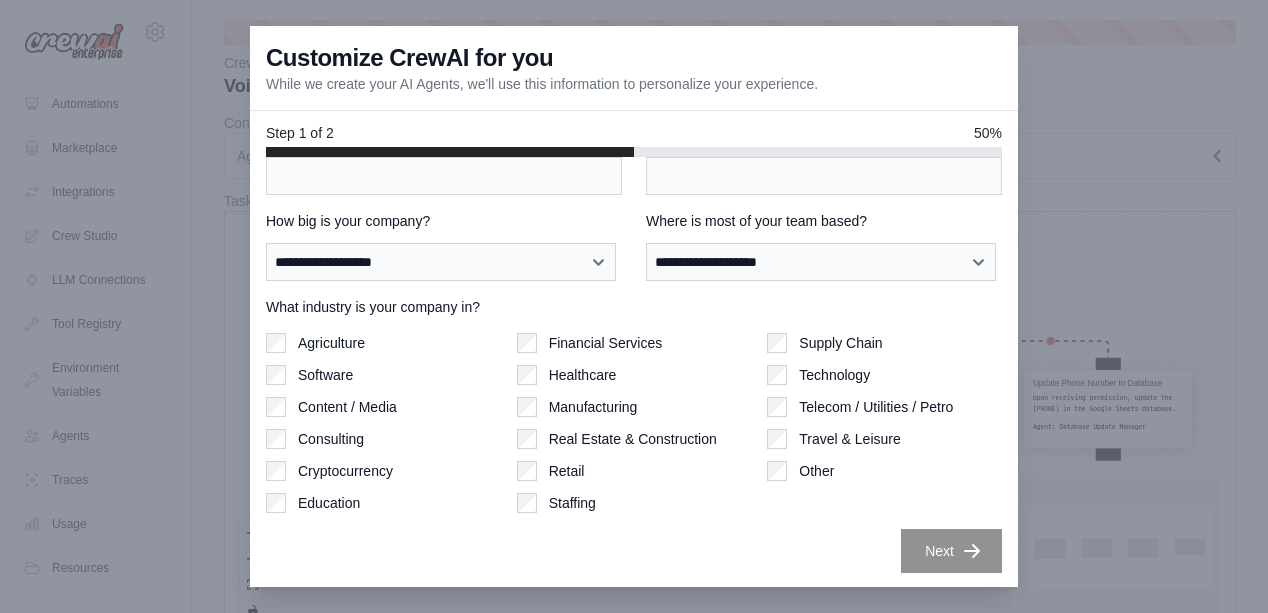 click at bounding box center (634, 306) 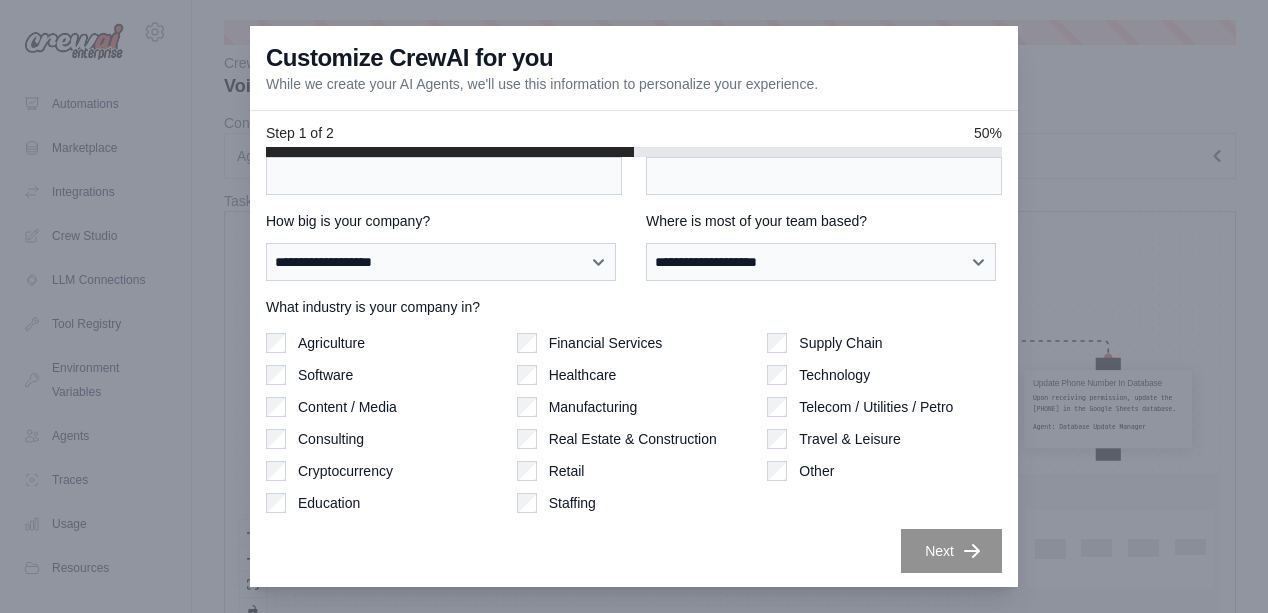 scroll, scrollTop: 0, scrollLeft: 0, axis: both 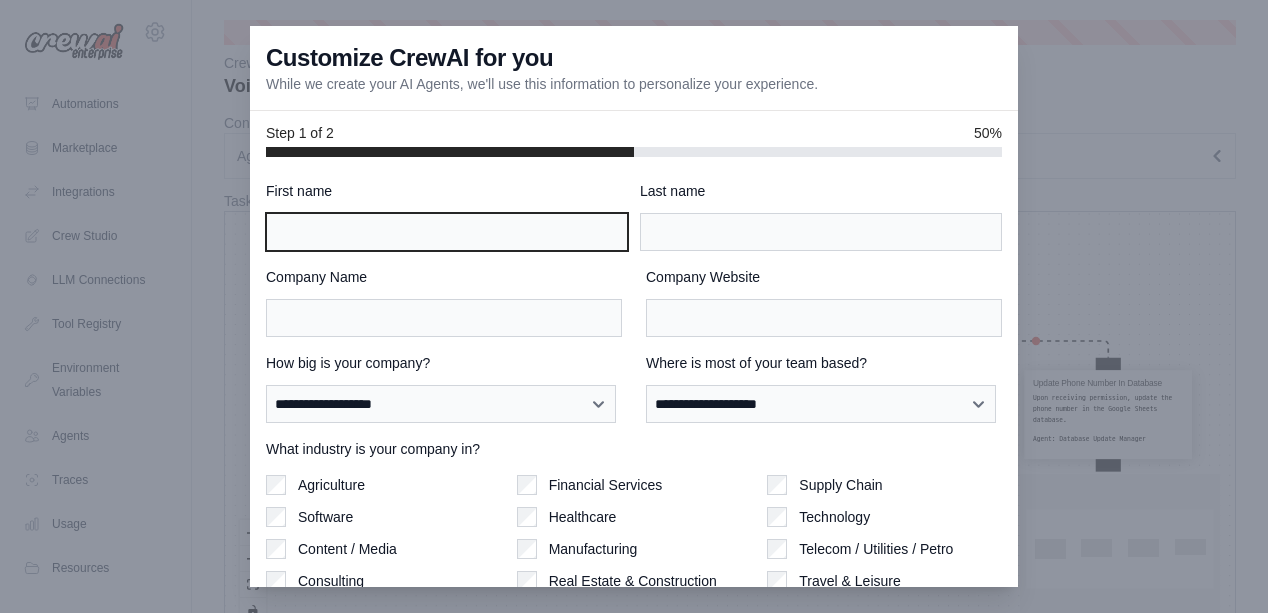 click on "First name" at bounding box center (447, 232) 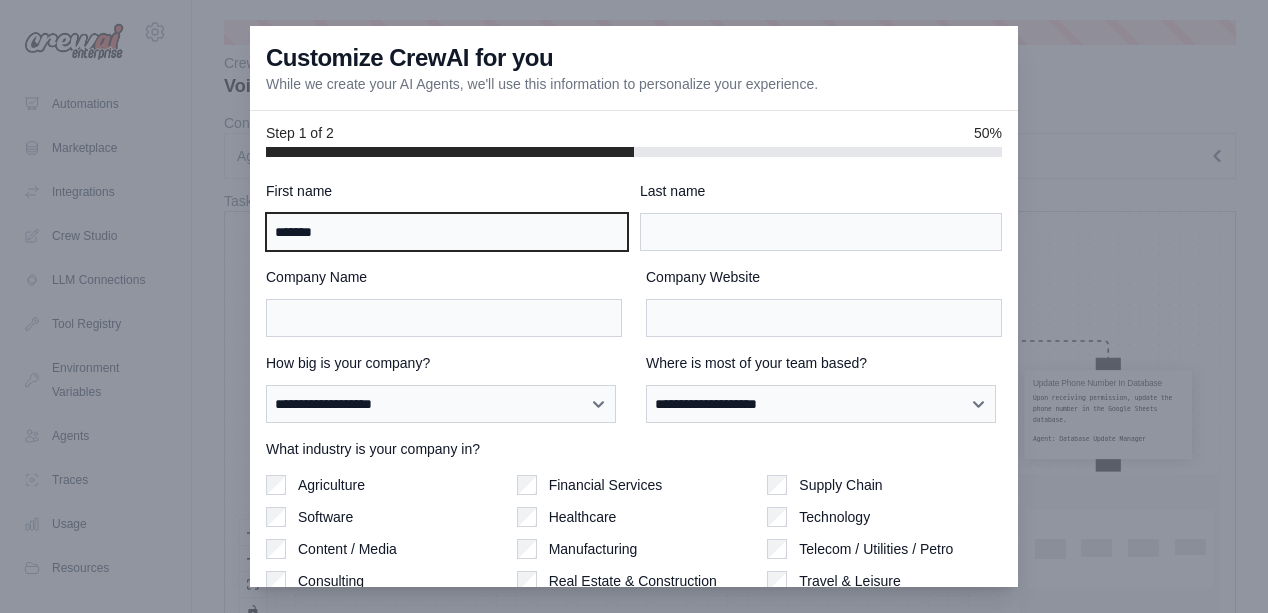 type on "*******" 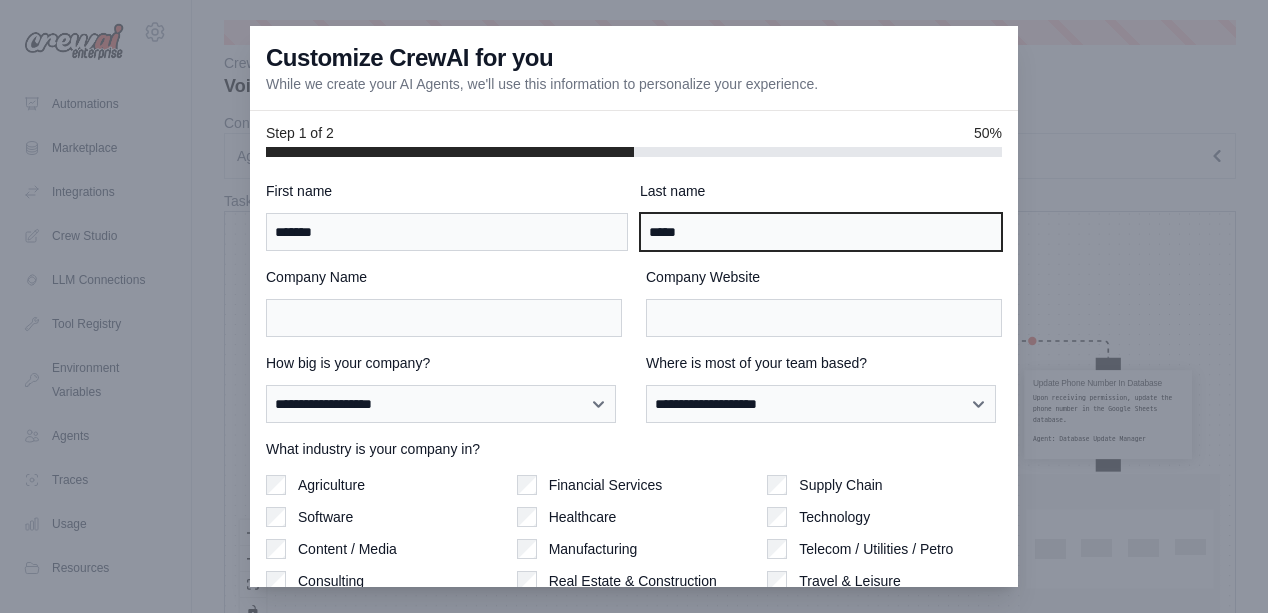 type on "*****" 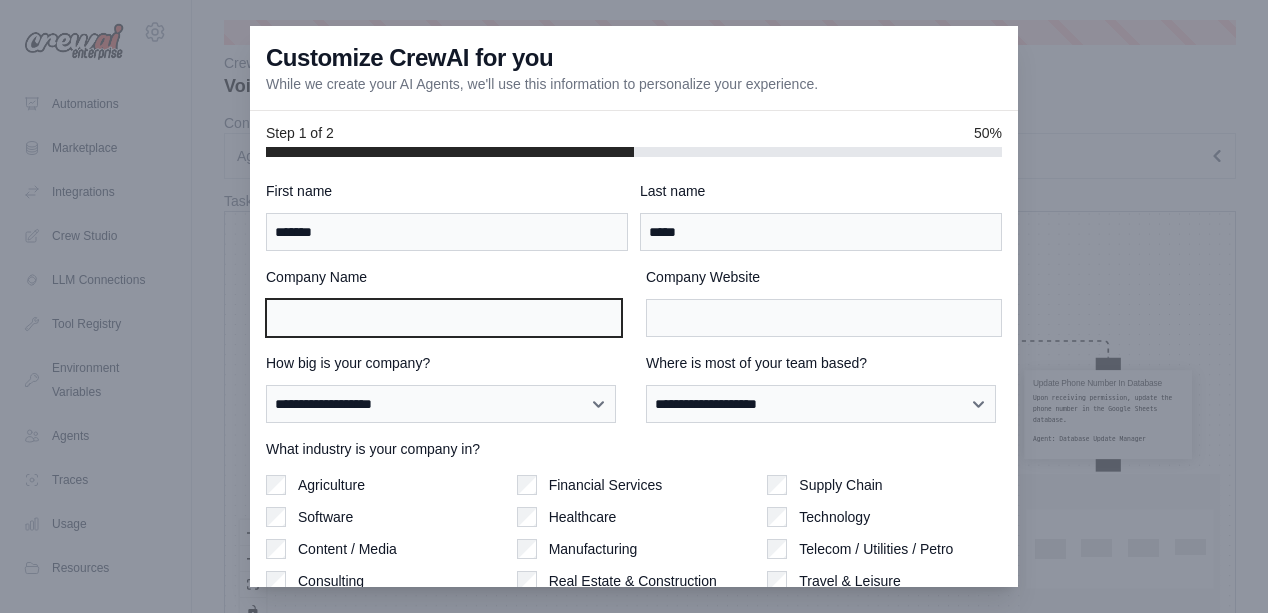 click on "Company Name" at bounding box center [444, 318] 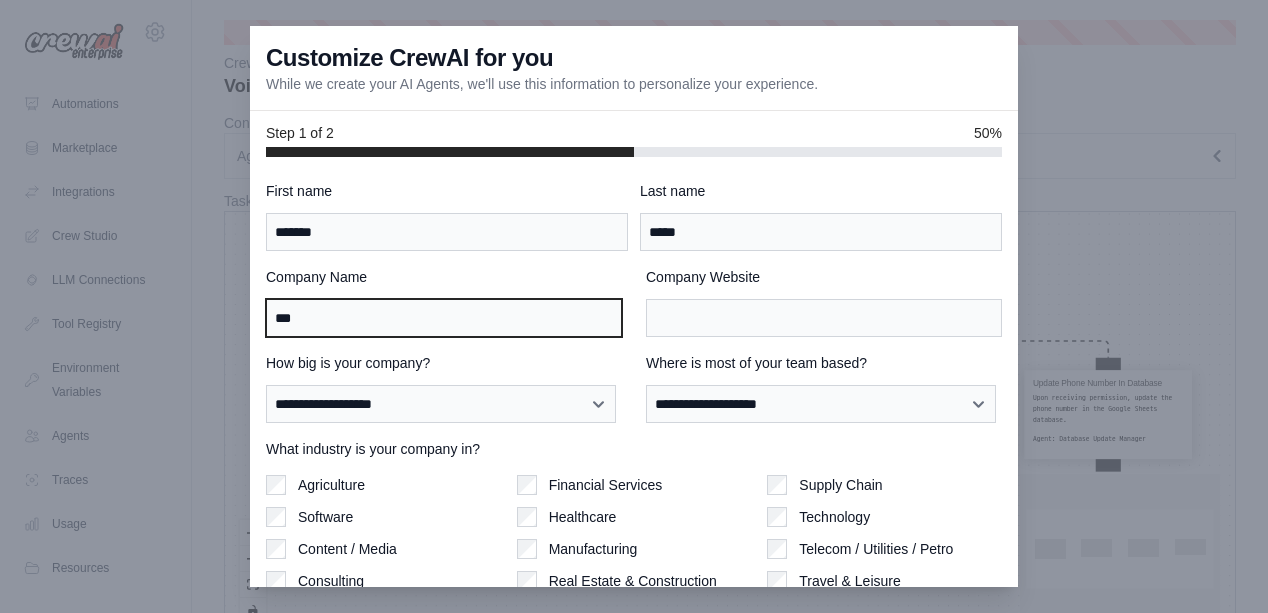 type on "***" 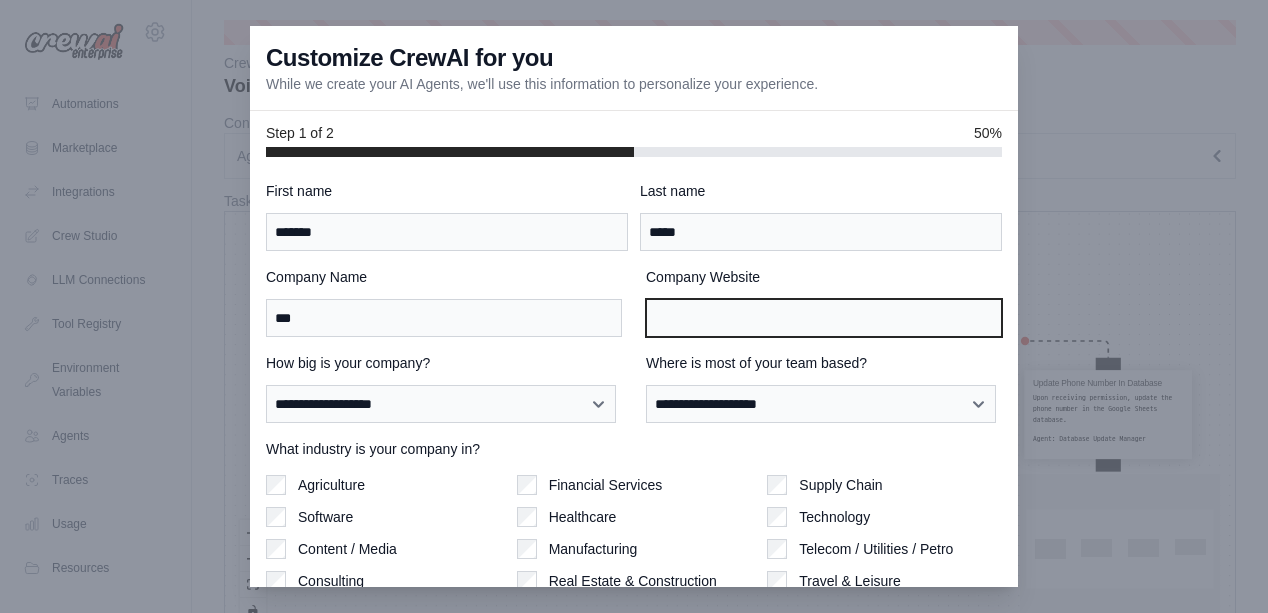 click on "Company Website" at bounding box center (824, 318) 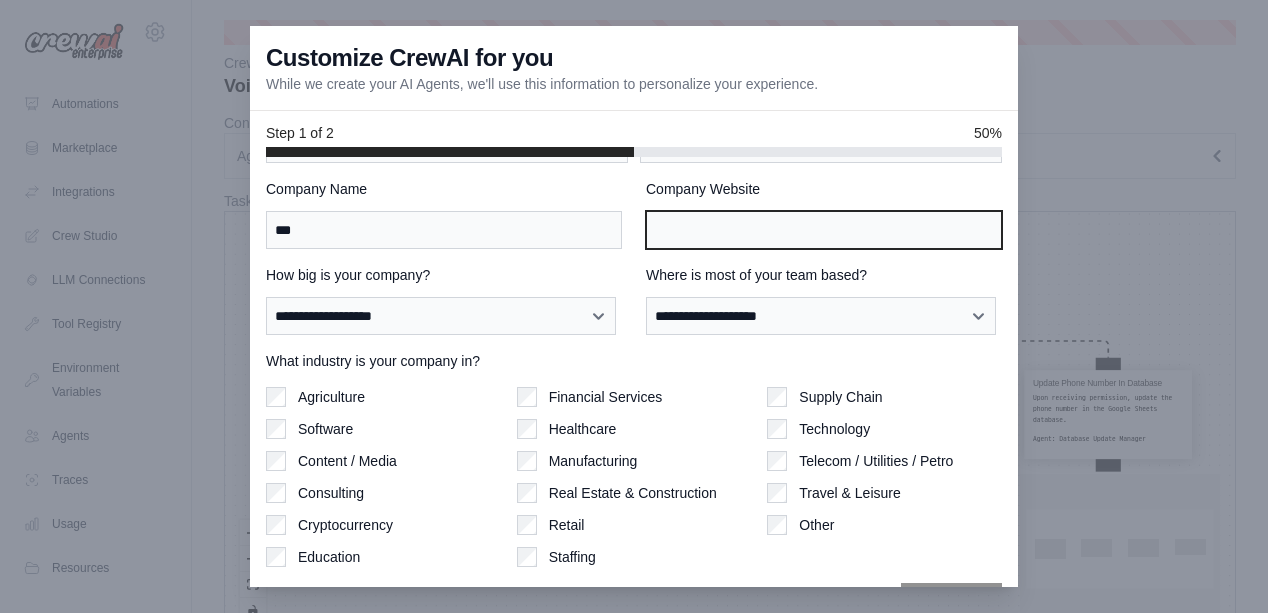 scroll, scrollTop: 142, scrollLeft: 0, axis: vertical 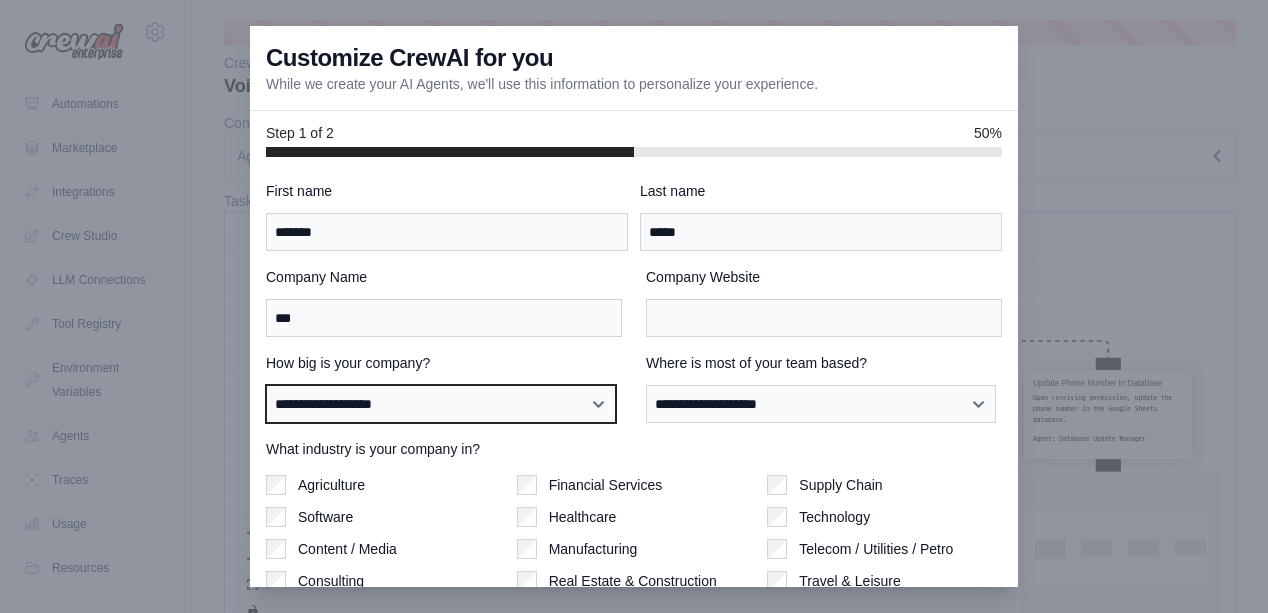 select on "**********" 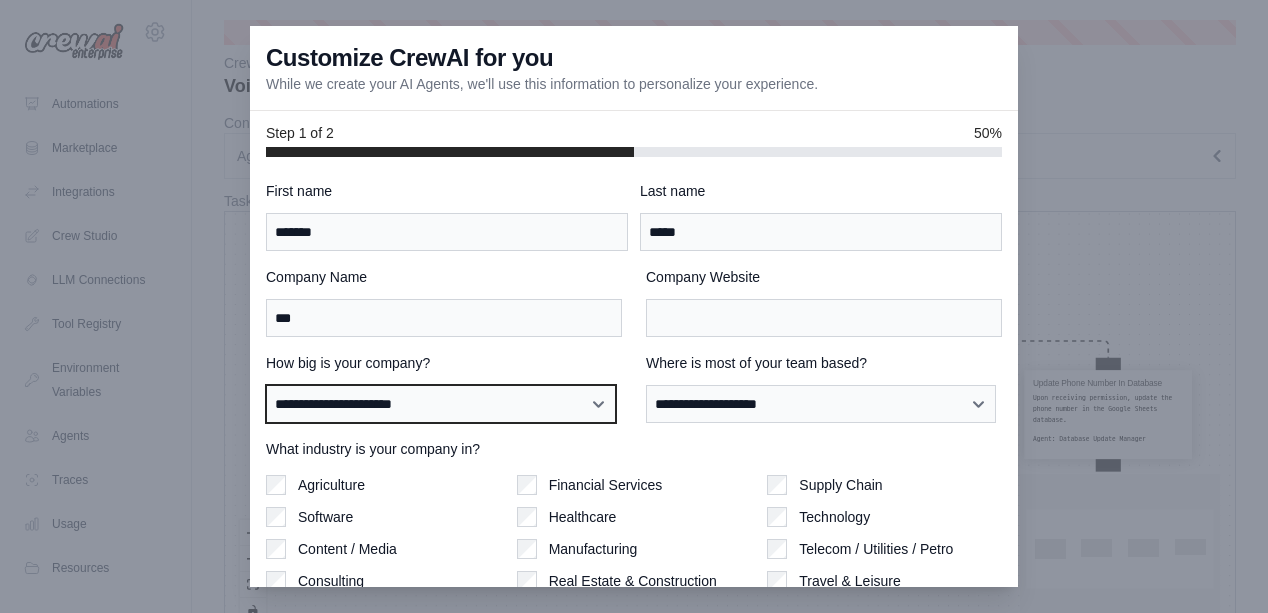 click on "**********" at bounding box center [441, 403] 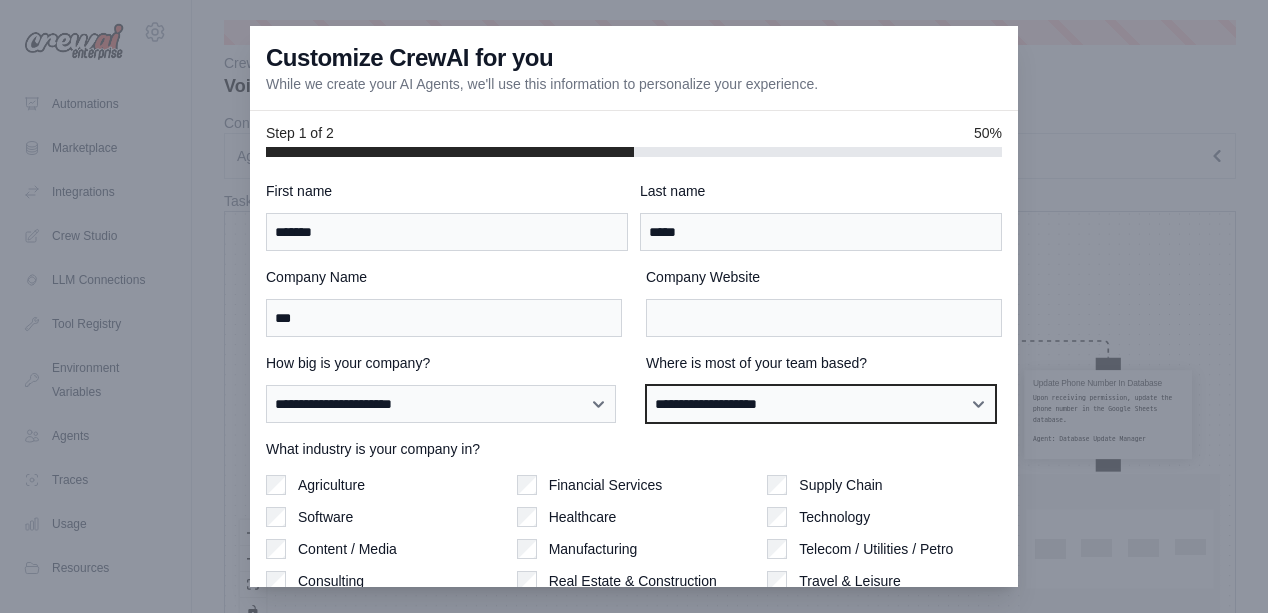 select on "**********" 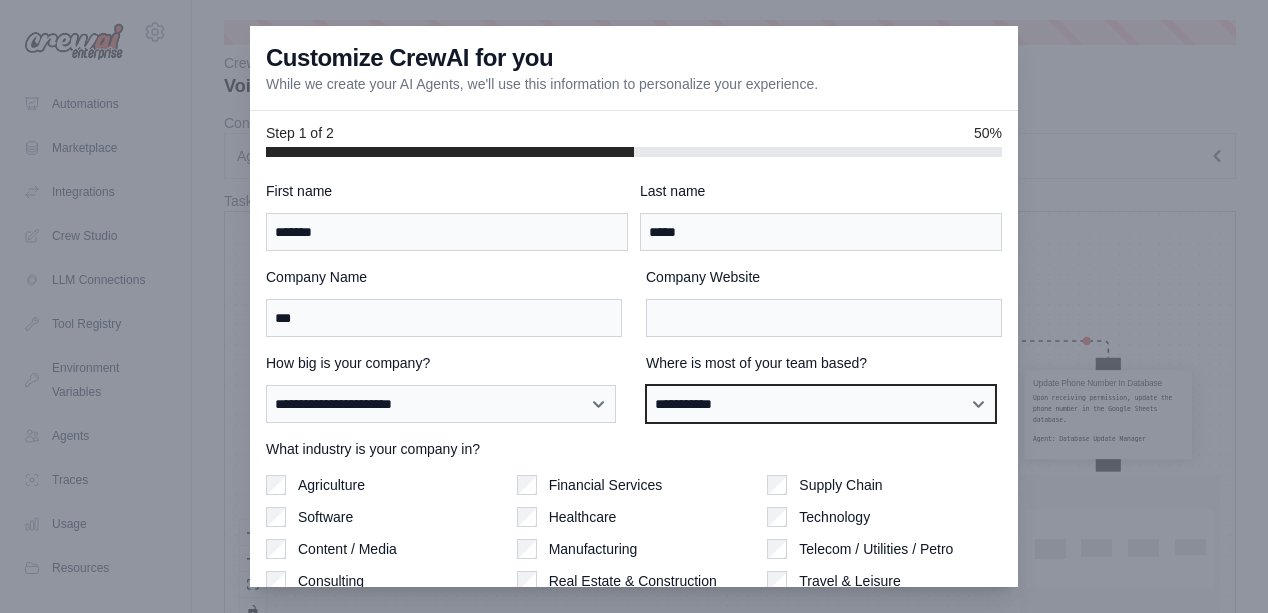 click on "**********" at bounding box center (821, 403) 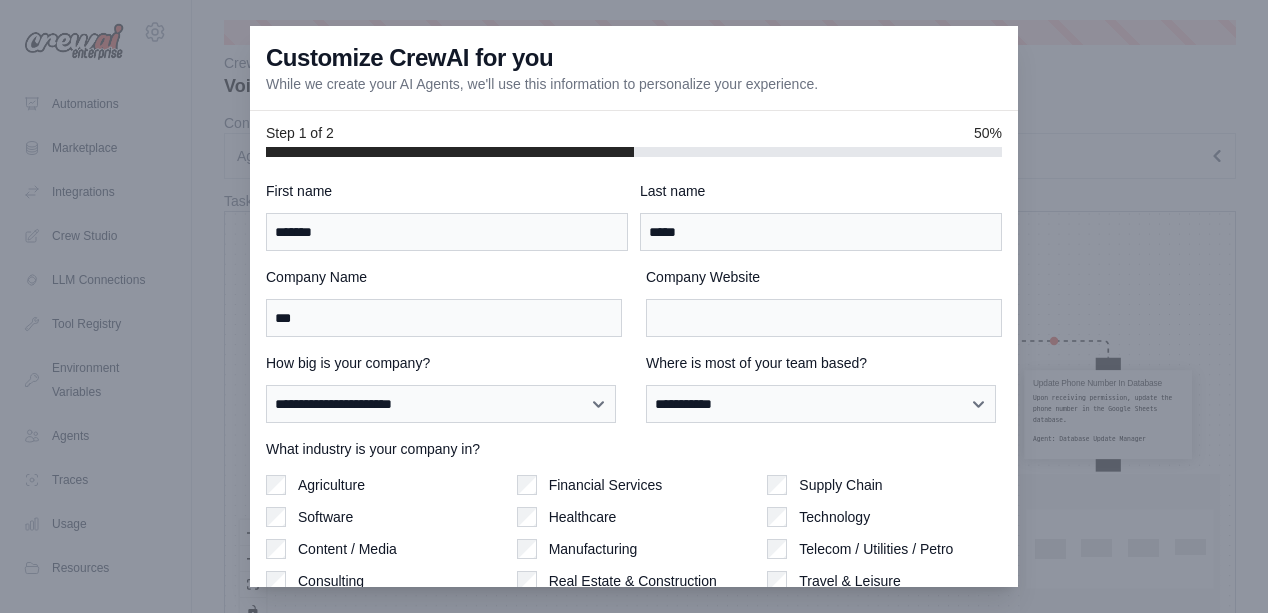 click on "**********" at bounding box center (634, 447) 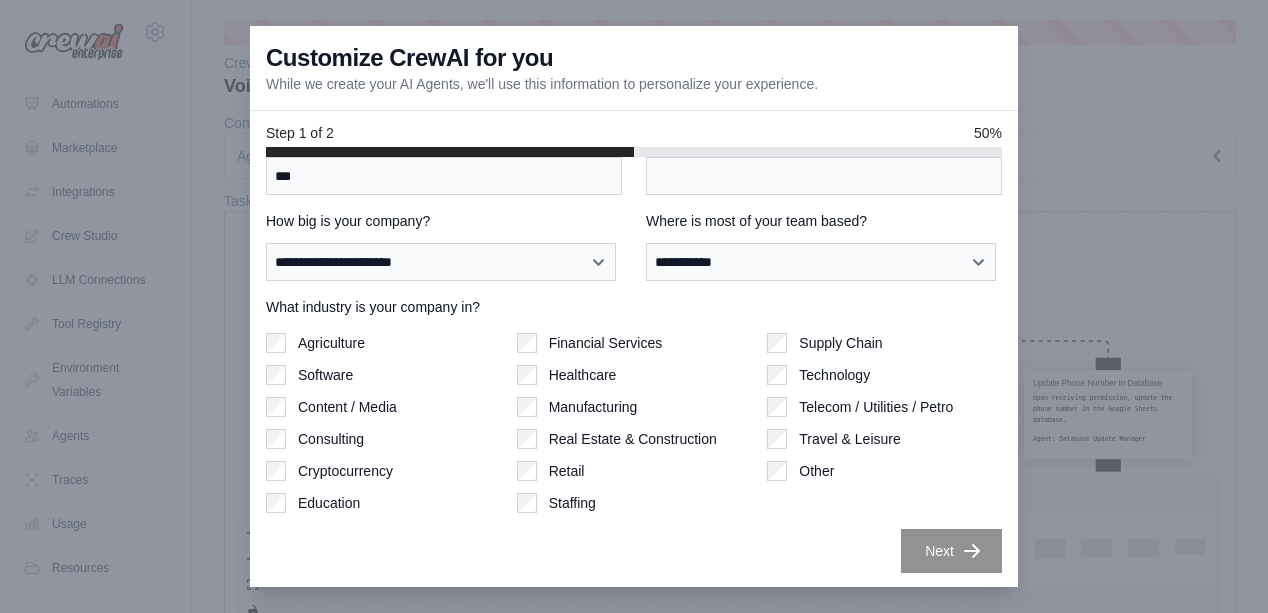 scroll, scrollTop: 0, scrollLeft: 0, axis: both 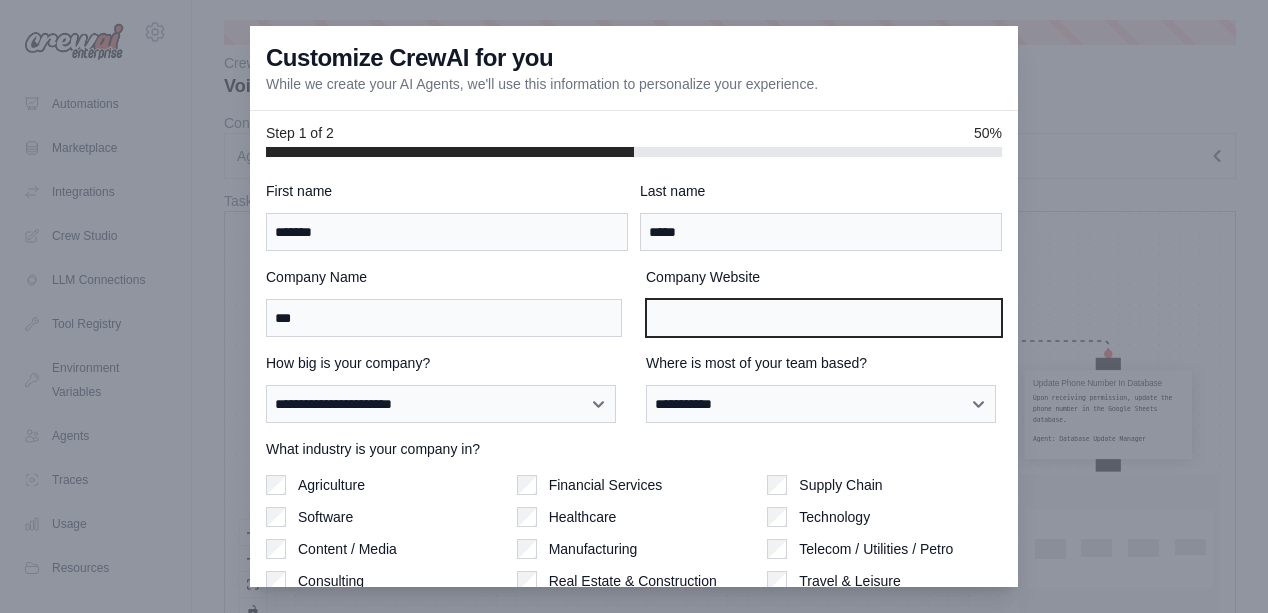 click on "Company Website" at bounding box center [824, 318] 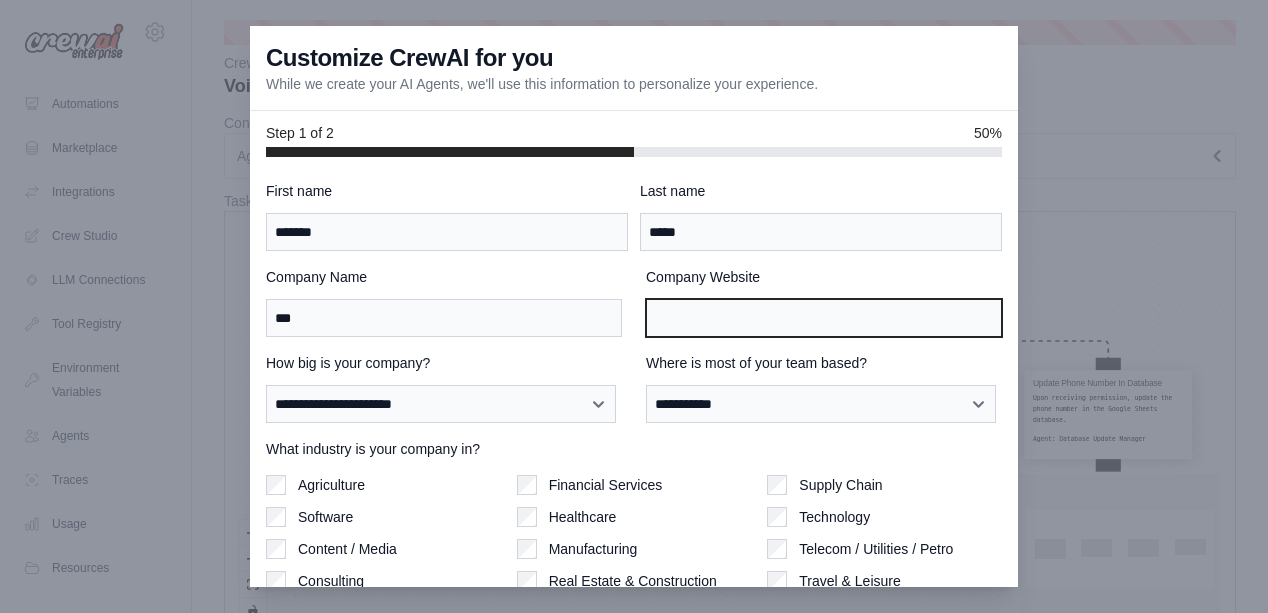 type on "*" 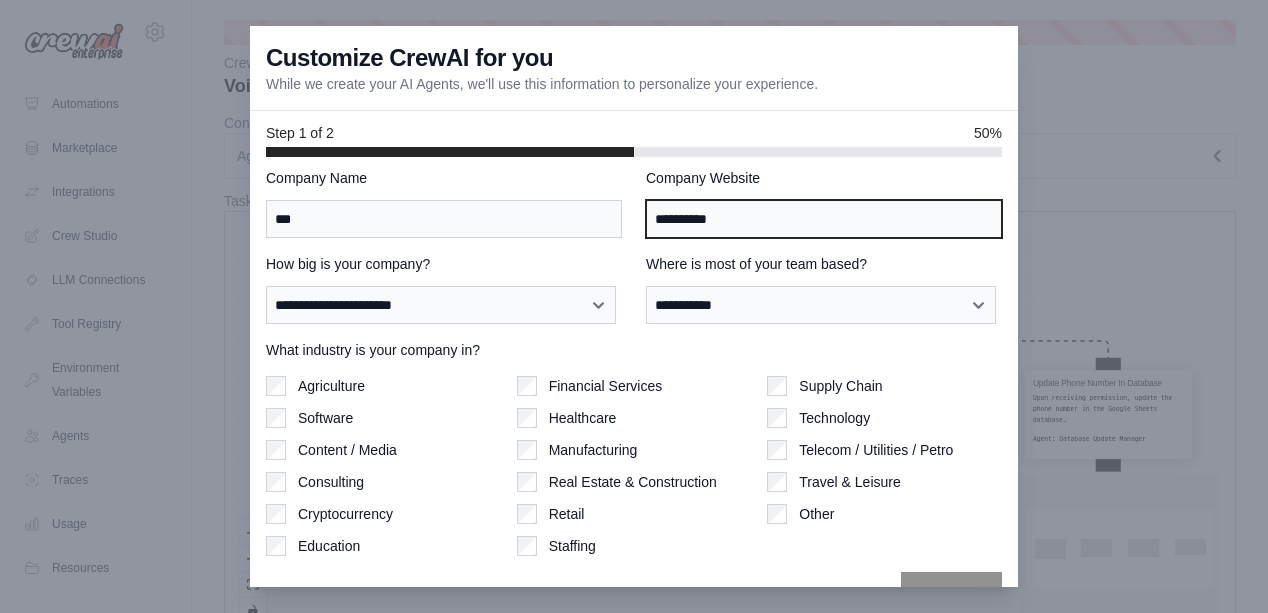scroll, scrollTop: 142, scrollLeft: 0, axis: vertical 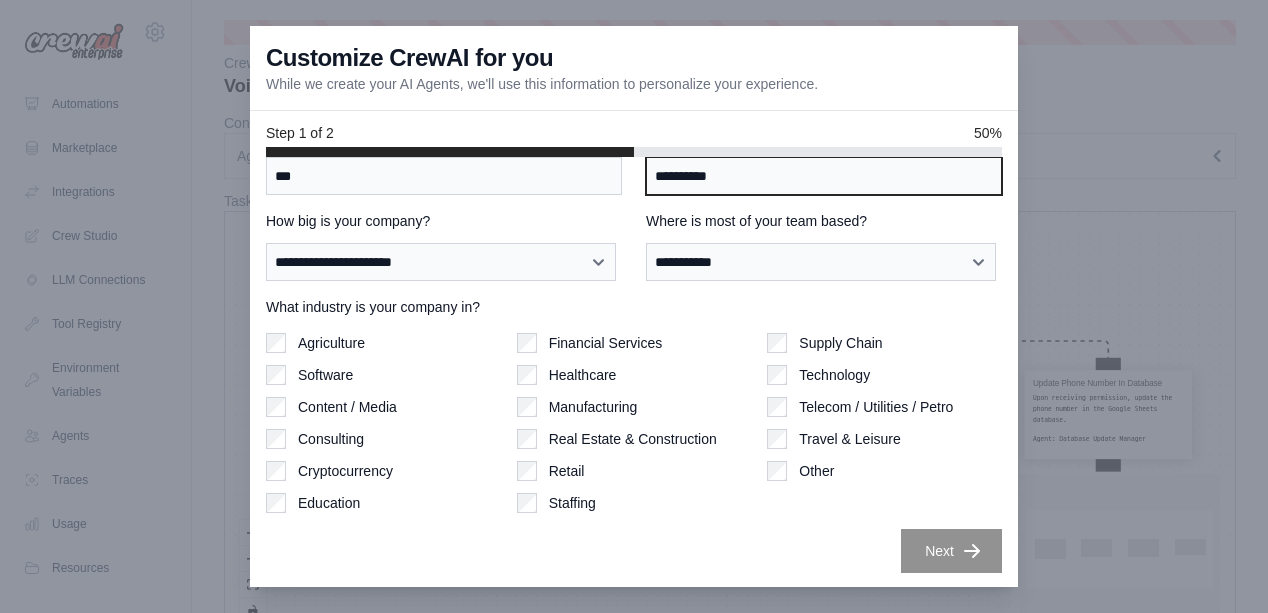 type on "**********" 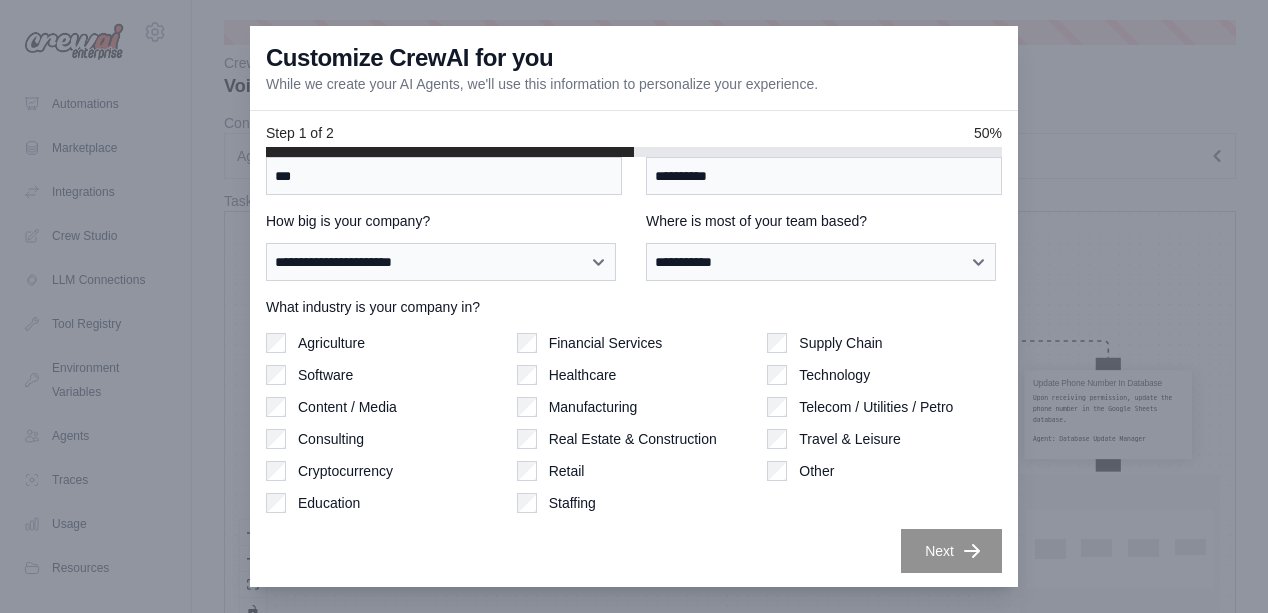 click on "Next" at bounding box center [951, 551] 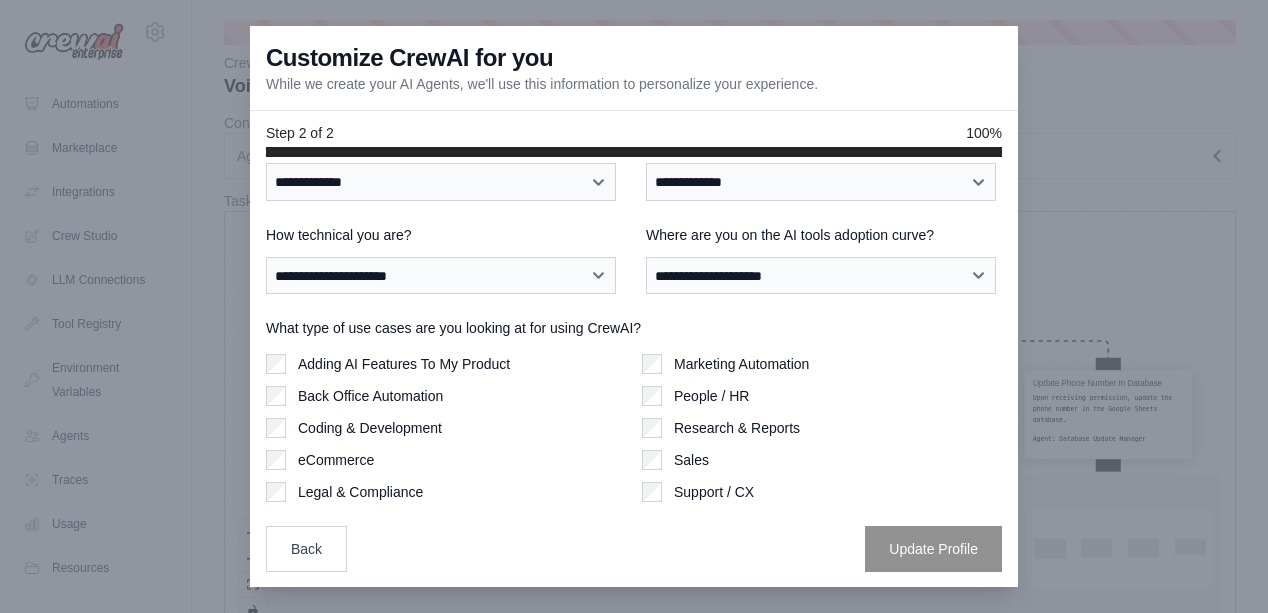 scroll, scrollTop: 0, scrollLeft: 0, axis: both 